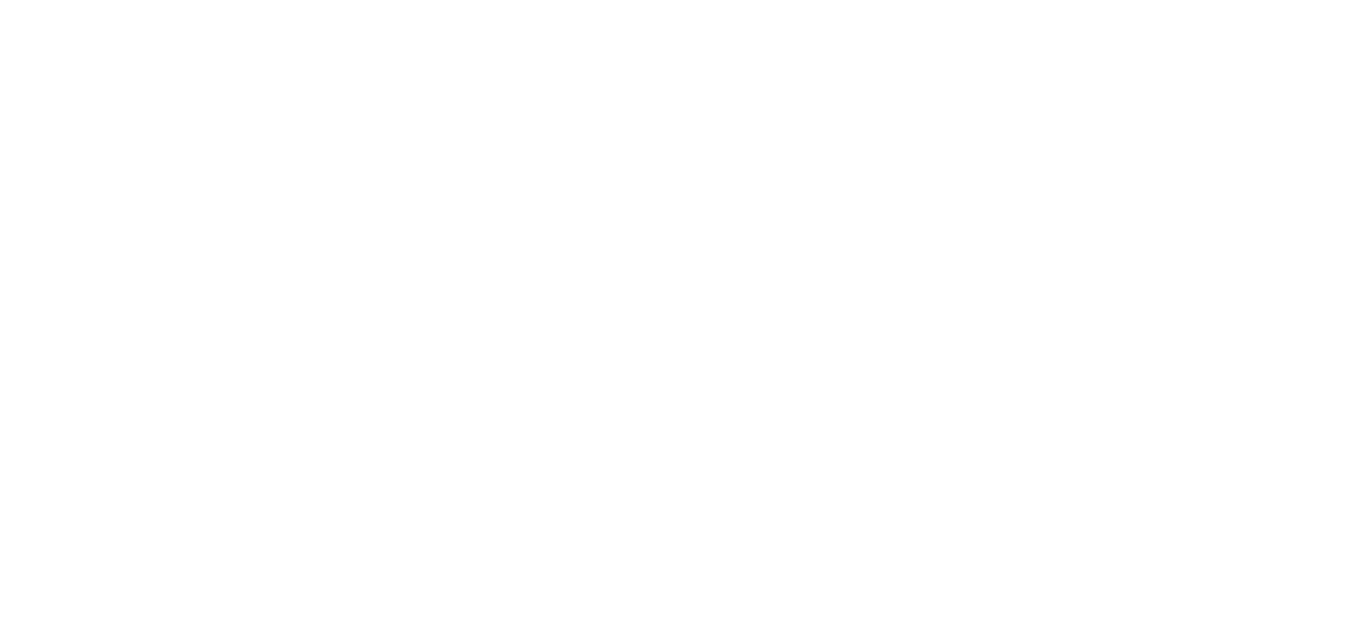 scroll, scrollTop: 0, scrollLeft: 0, axis: both 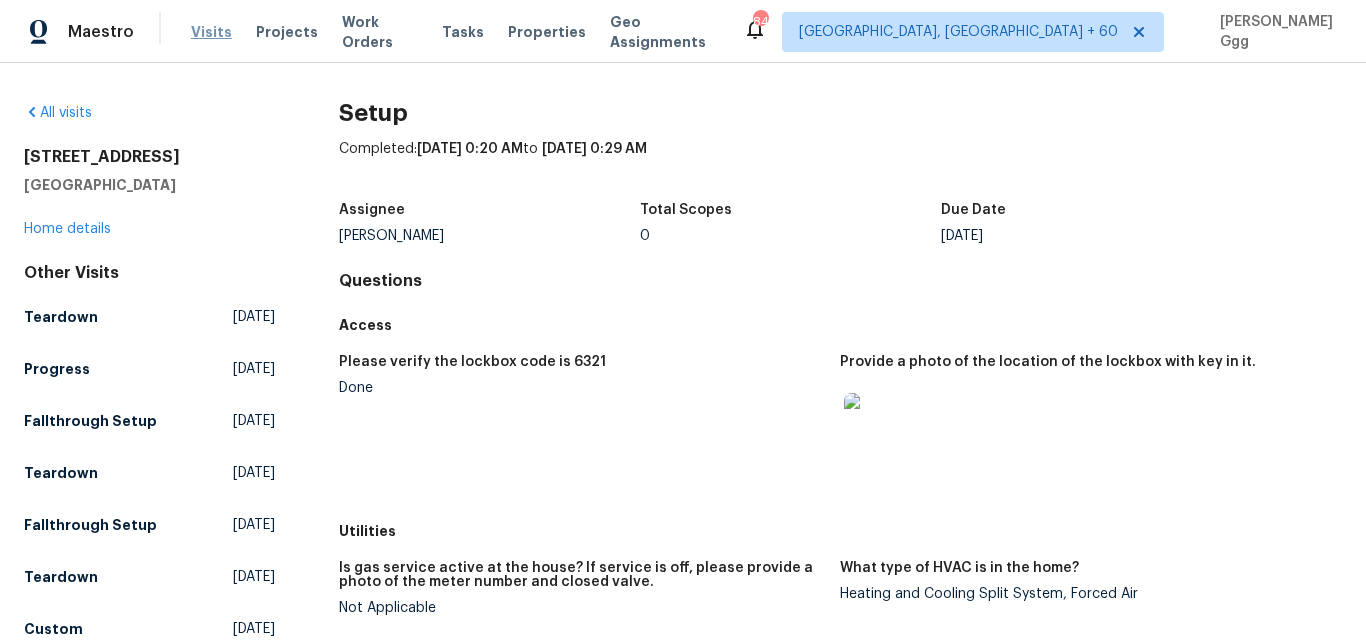 click on "Visits" at bounding box center (211, 32) 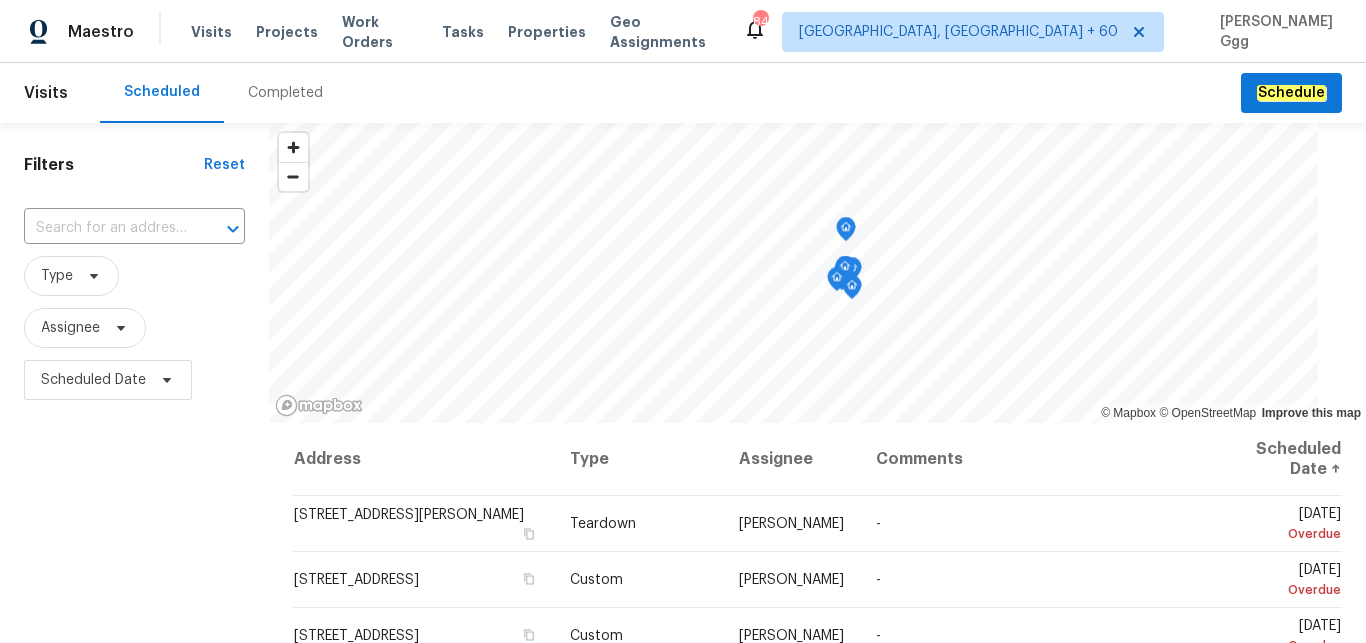 click on "Completed" at bounding box center [285, 93] 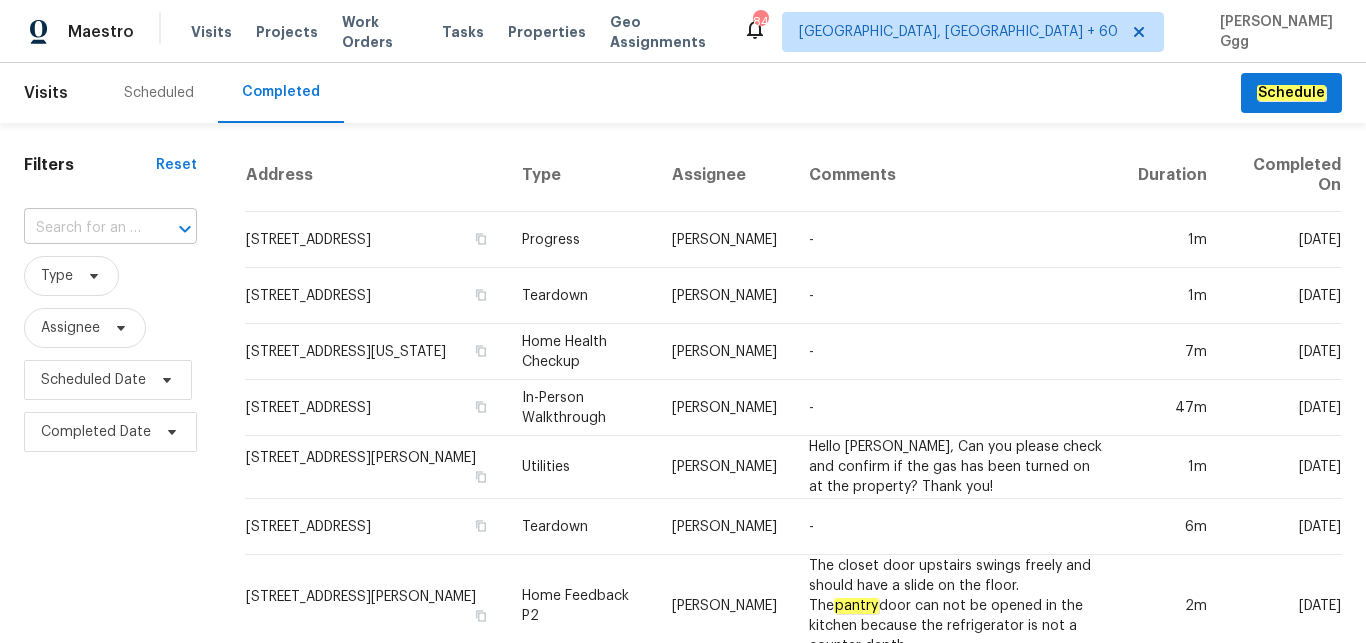 click at bounding box center (82, 228) 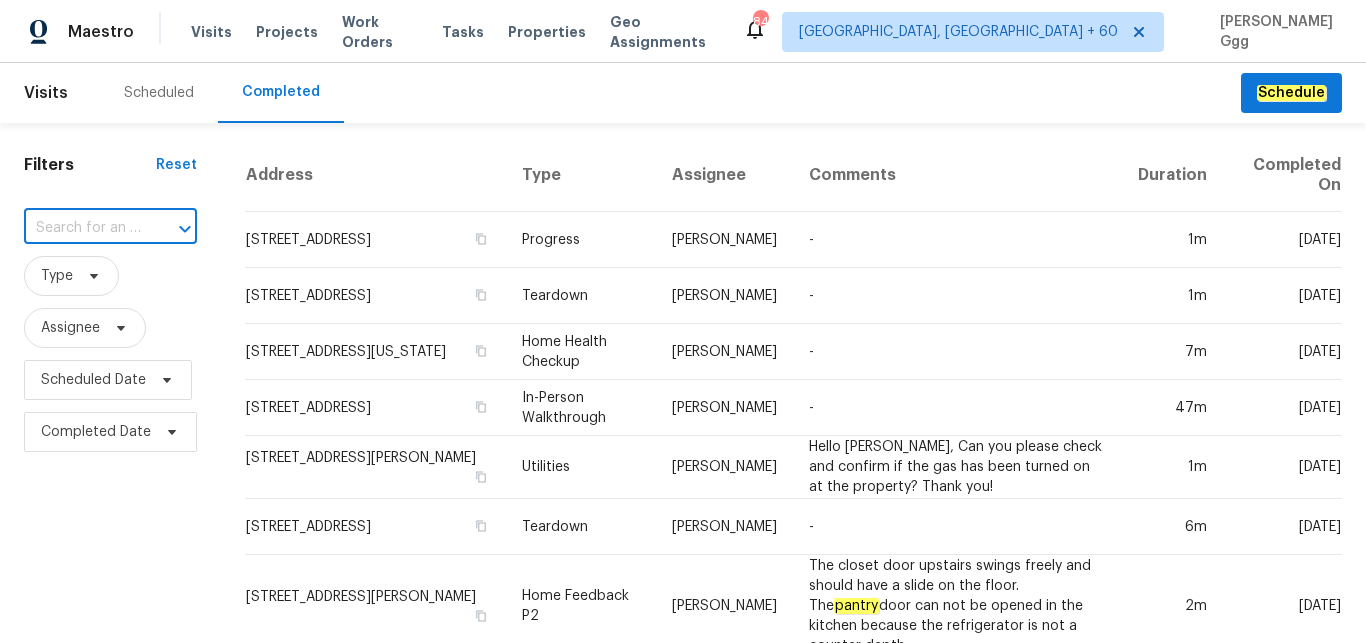paste on "[STREET_ADDRESS]" 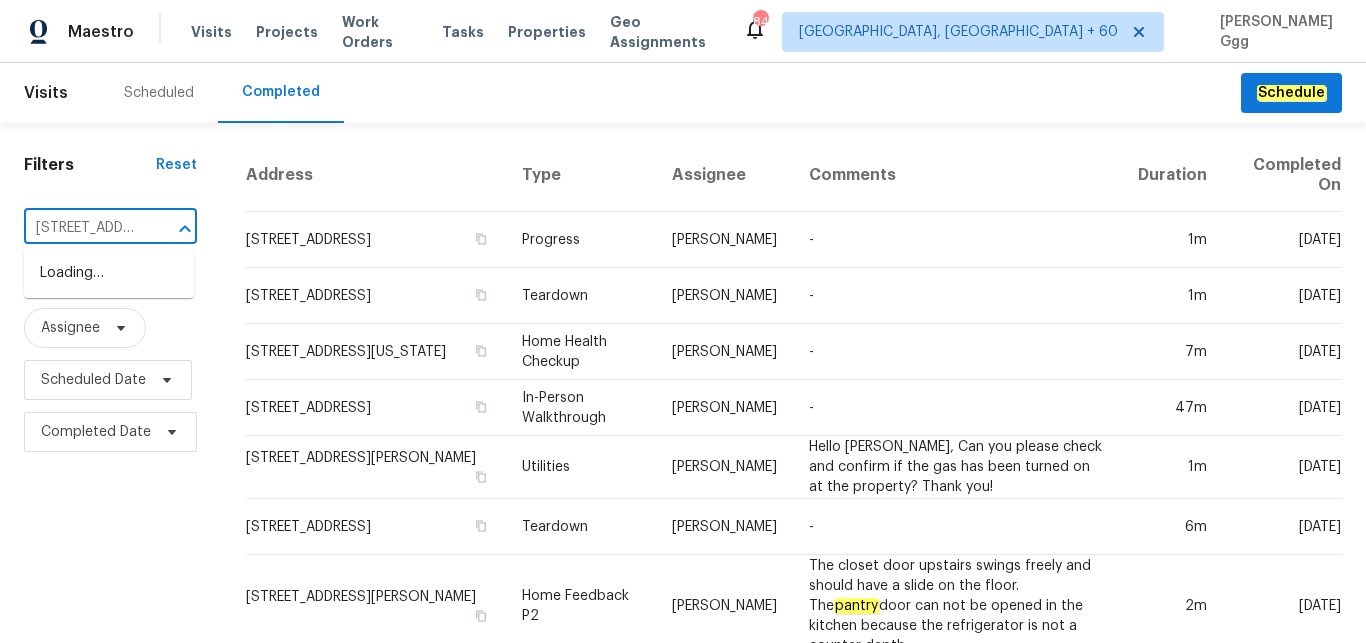 scroll, scrollTop: 0, scrollLeft: 252, axis: horizontal 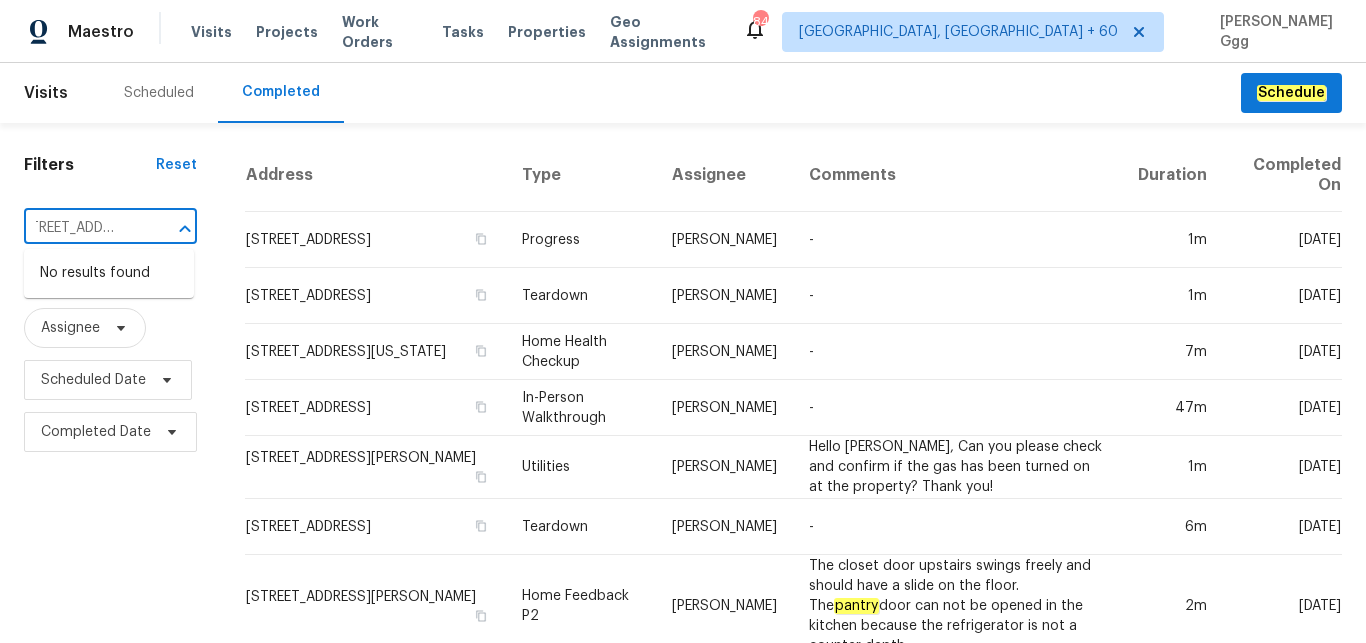 drag, startPoint x: 93, startPoint y: 231, endPoint x: 213, endPoint y: 225, distance: 120.14991 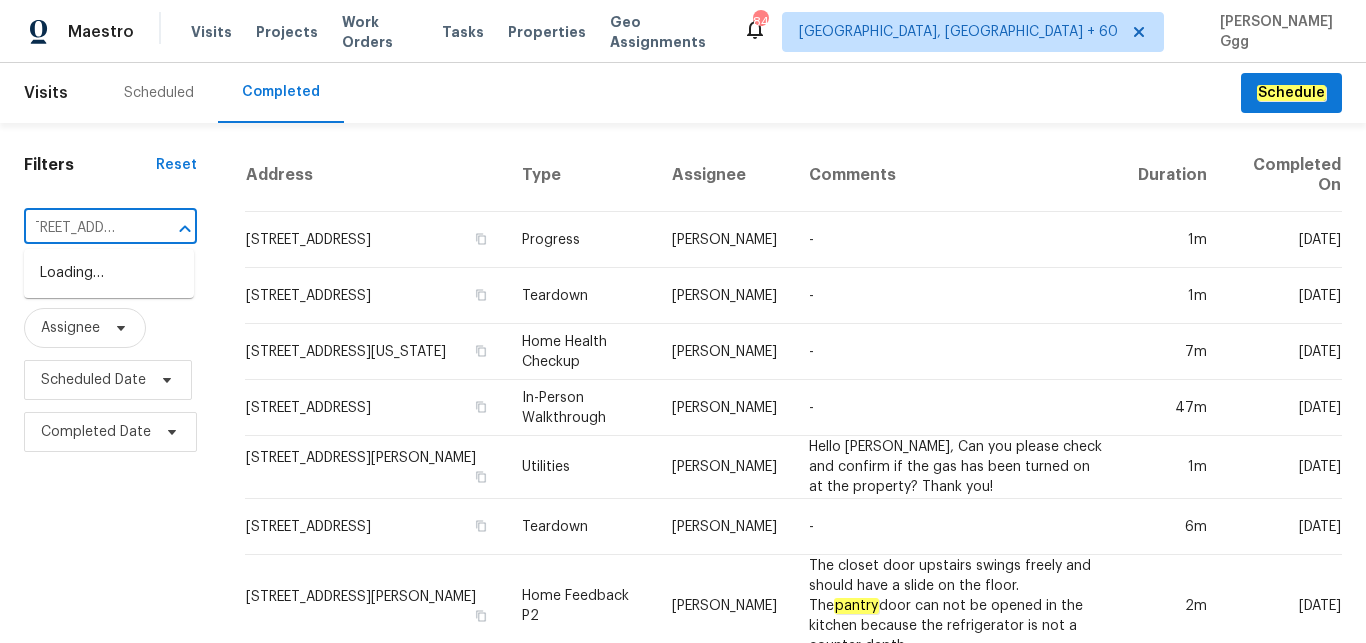 type on "[STREET_ADDRESS]" 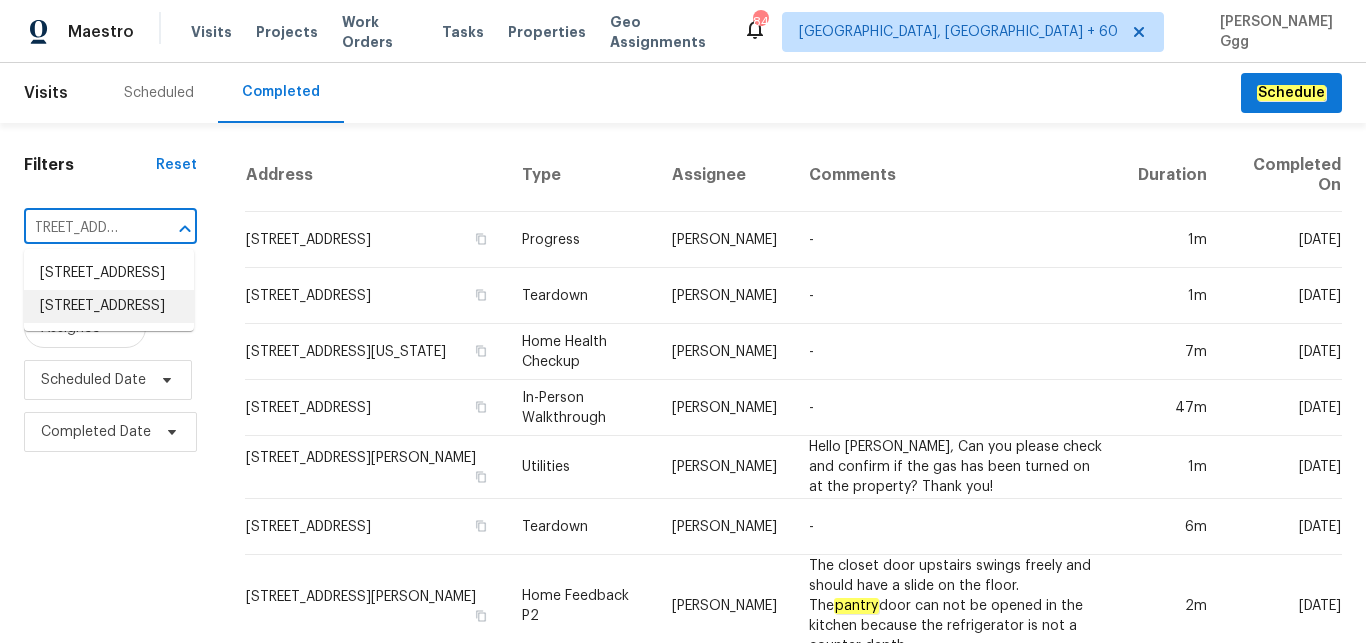 click on "[STREET_ADDRESS]" at bounding box center [109, 306] 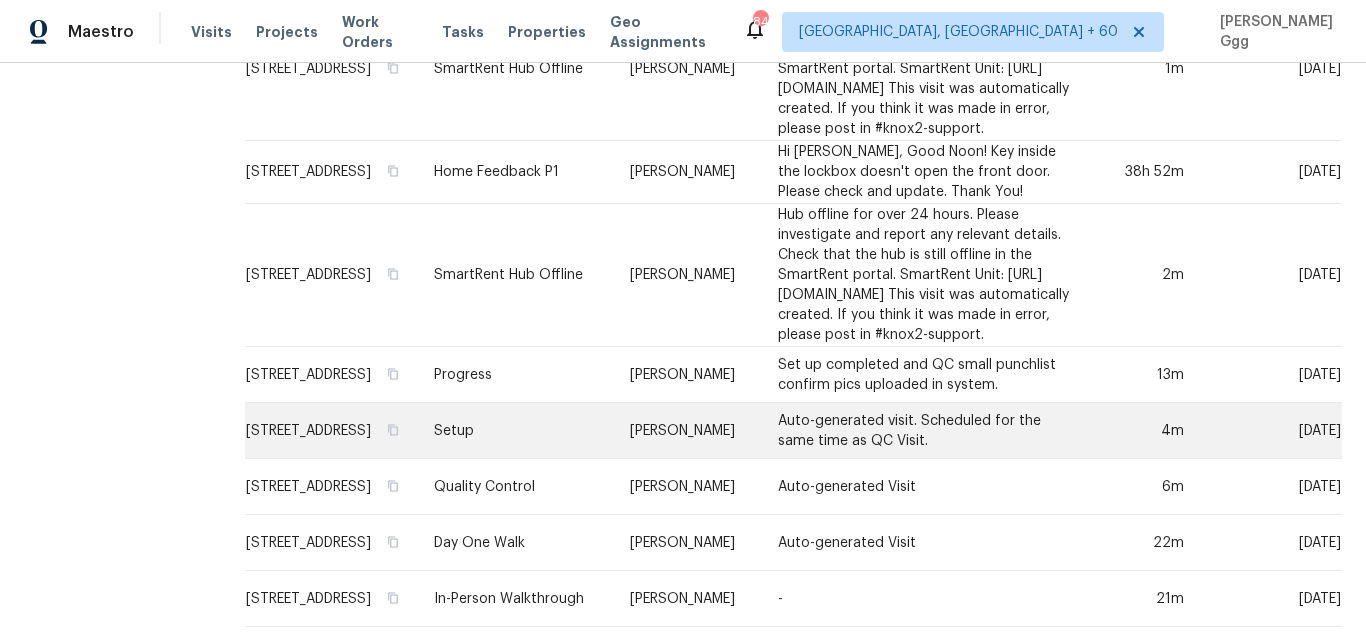 scroll, scrollTop: 1104, scrollLeft: 0, axis: vertical 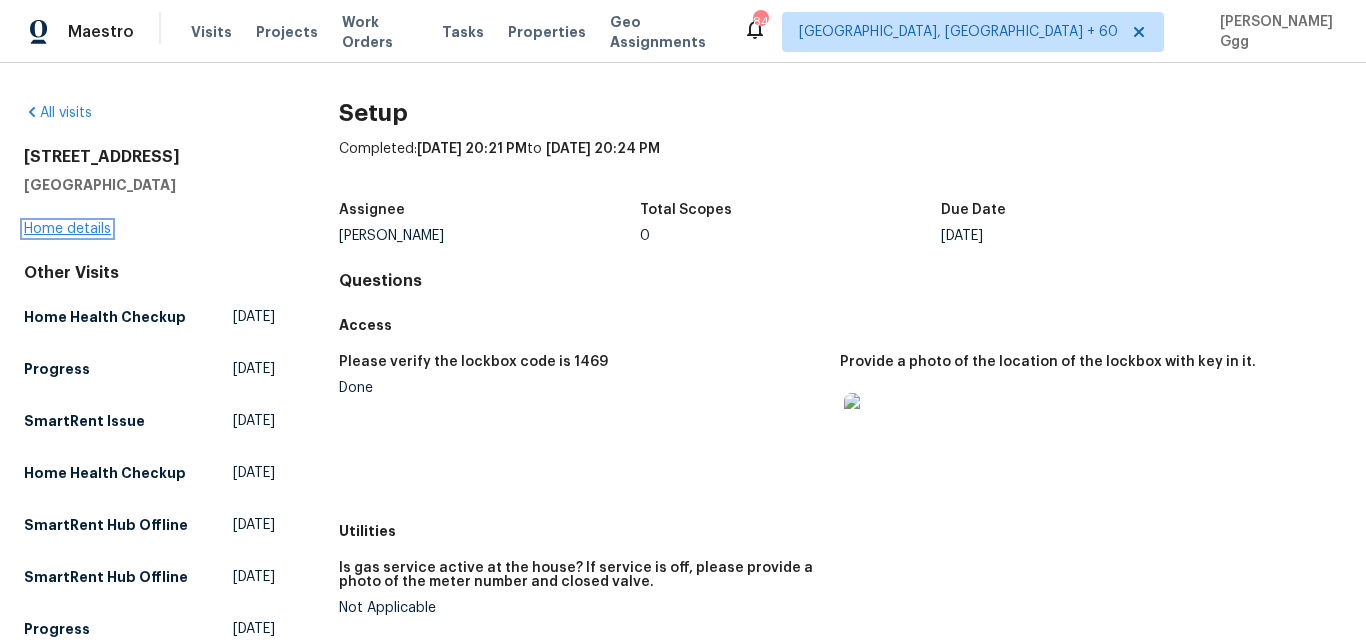 click on "Home details" at bounding box center [67, 229] 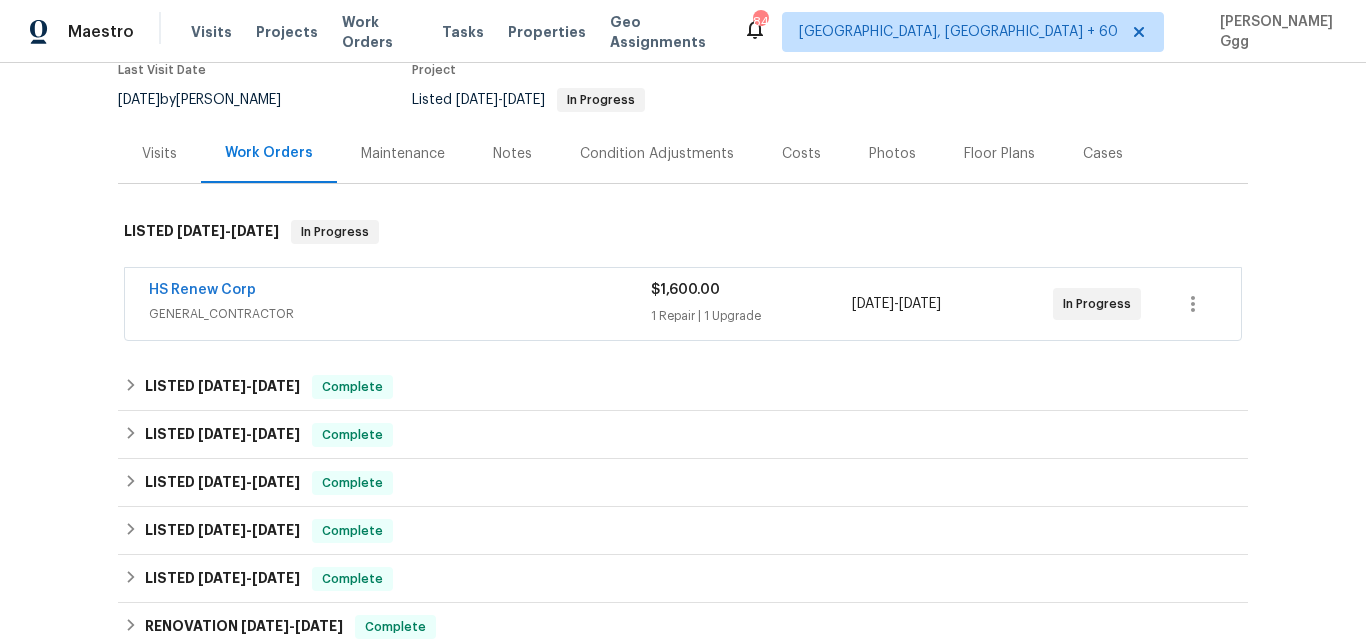 scroll, scrollTop: 168, scrollLeft: 0, axis: vertical 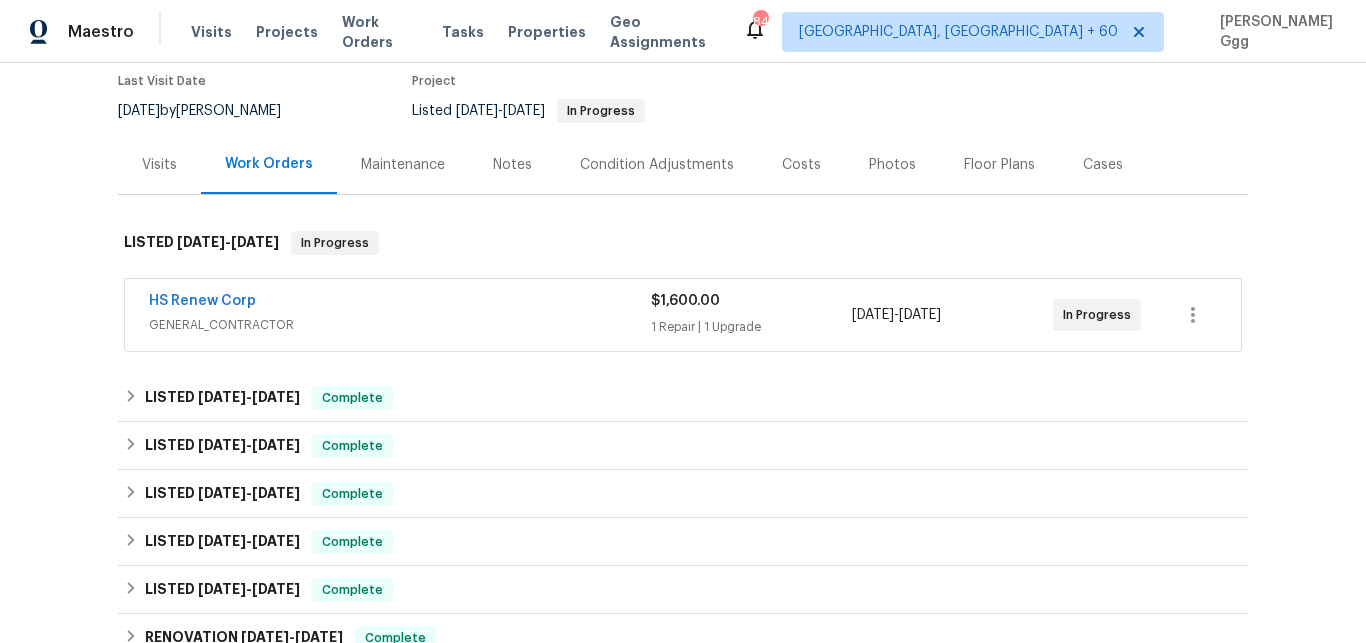 click on "Photos" at bounding box center [892, 165] 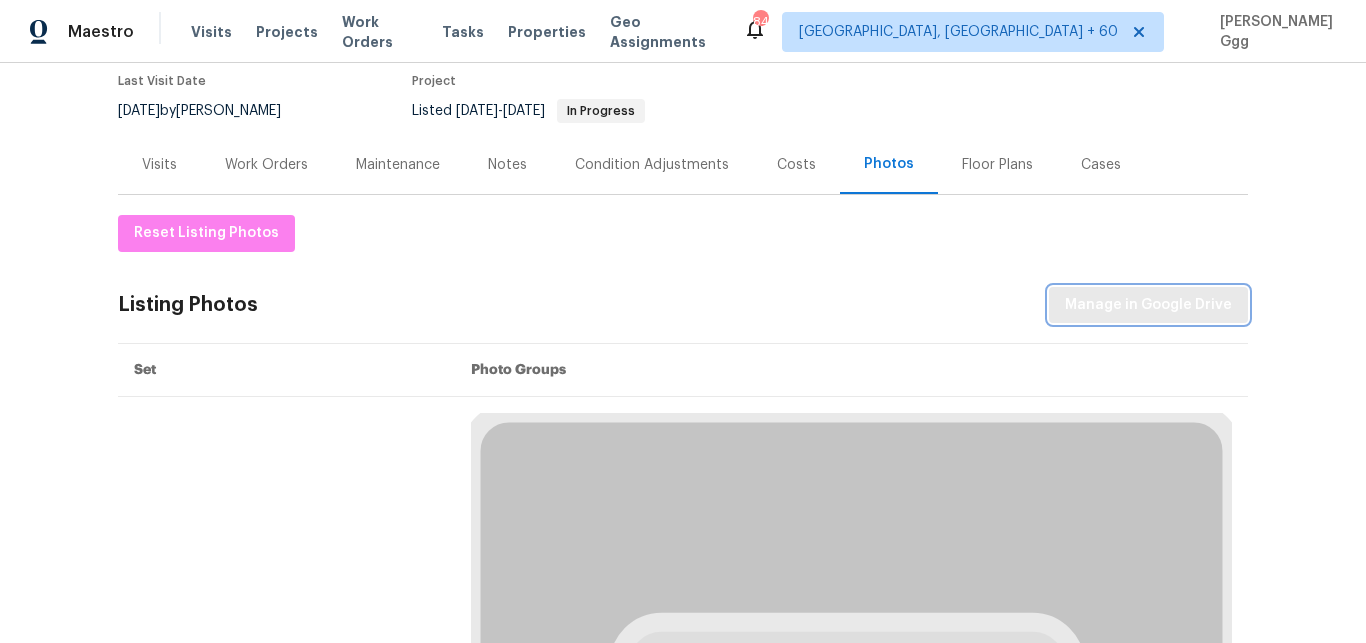click on "Reset Listing Photos Listing Photos Manage in Google Drive Set Photo Groups 0 1 2 3 4 5 6 7 8 9 10 11 12 13 14 15 16 17 18 19" at bounding box center (683, 8245) 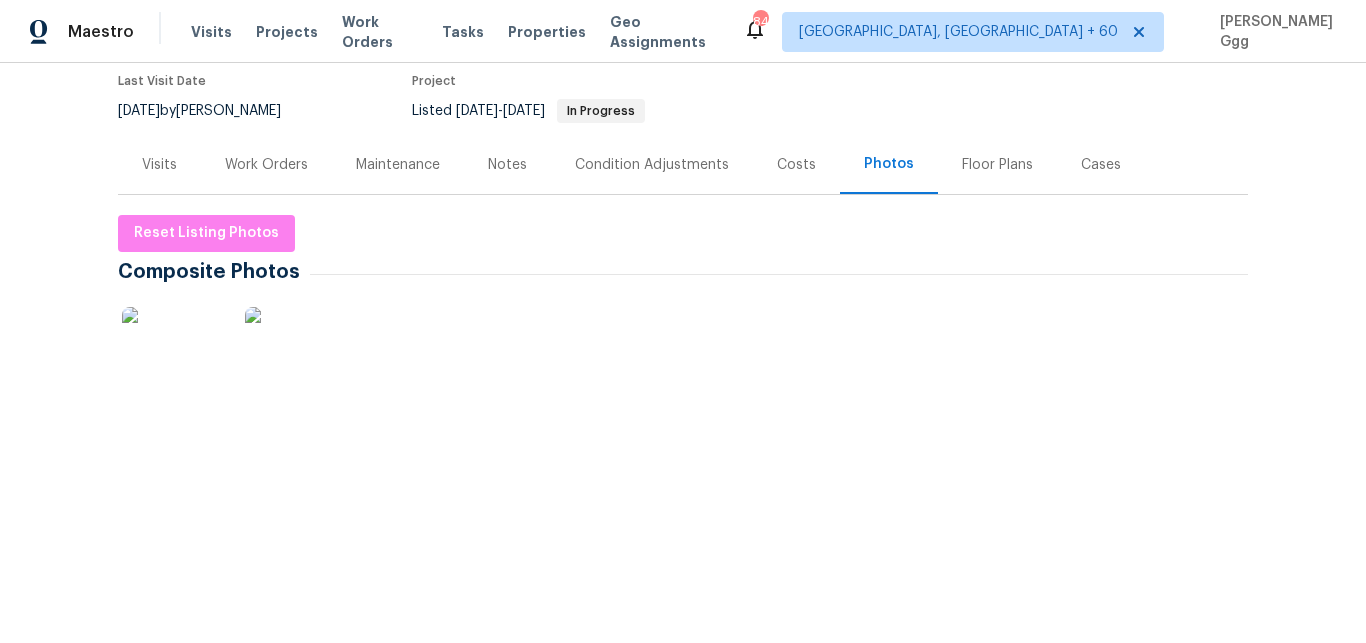scroll, scrollTop: 420, scrollLeft: 0, axis: vertical 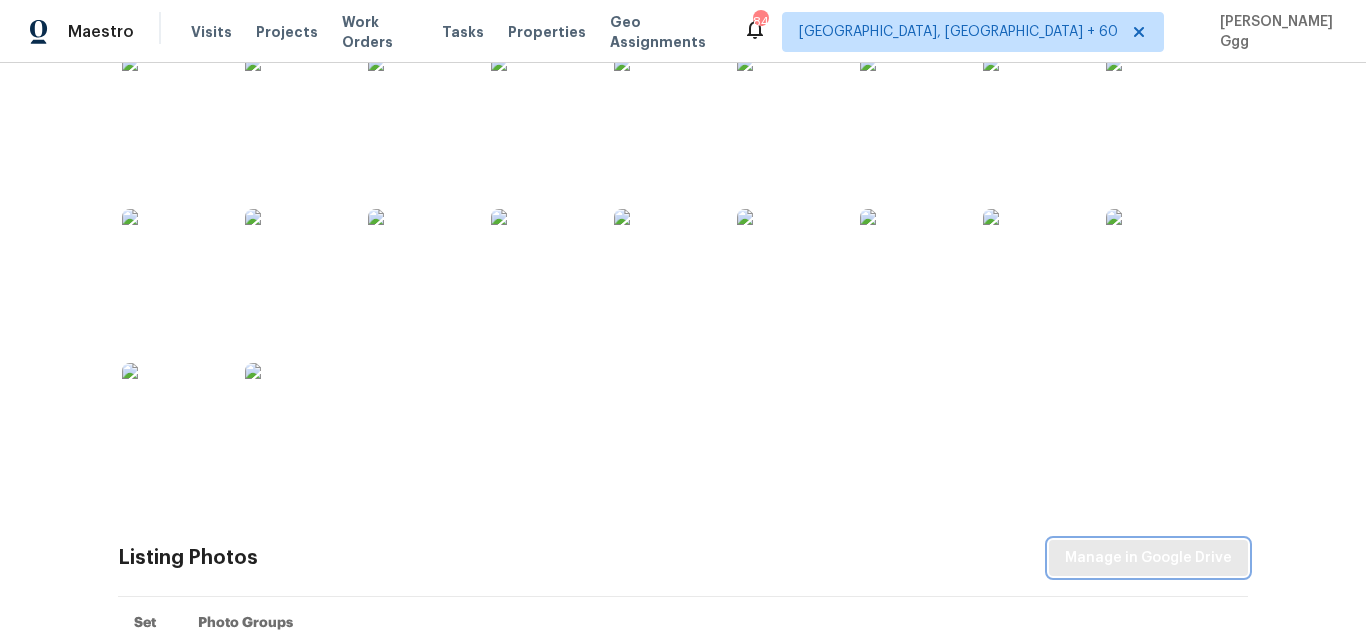 click on "Manage in Google Drive" at bounding box center [1148, 558] 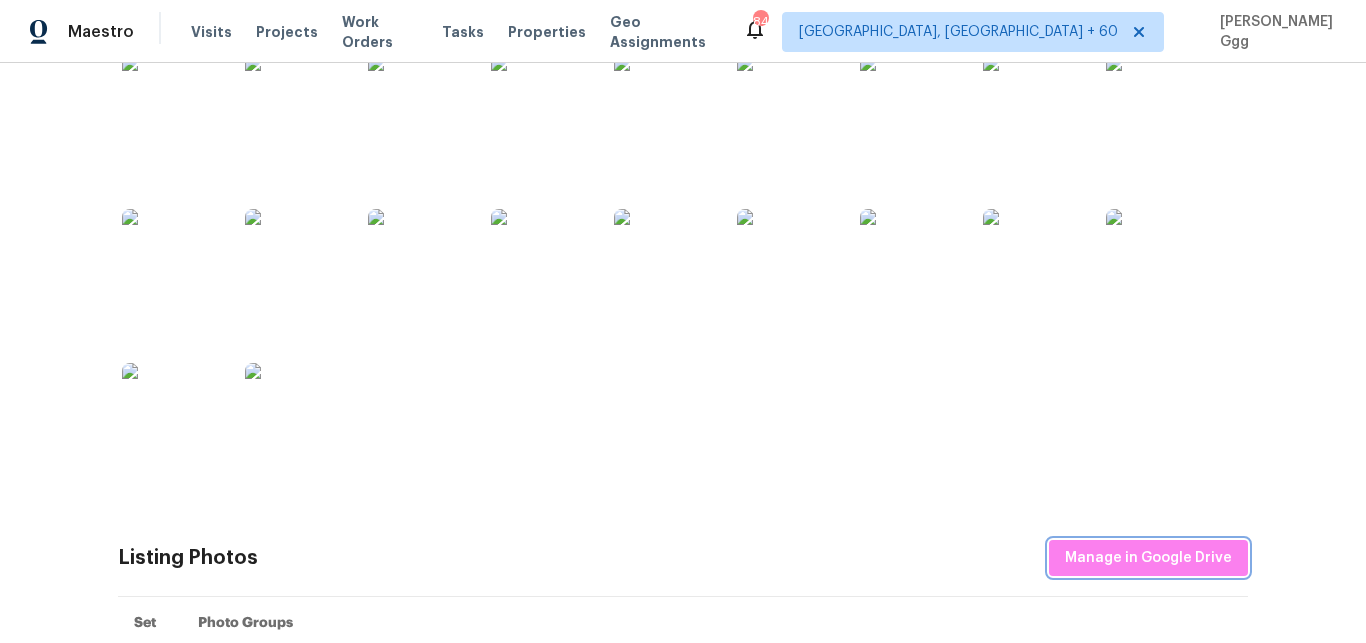 scroll, scrollTop: 0, scrollLeft: 0, axis: both 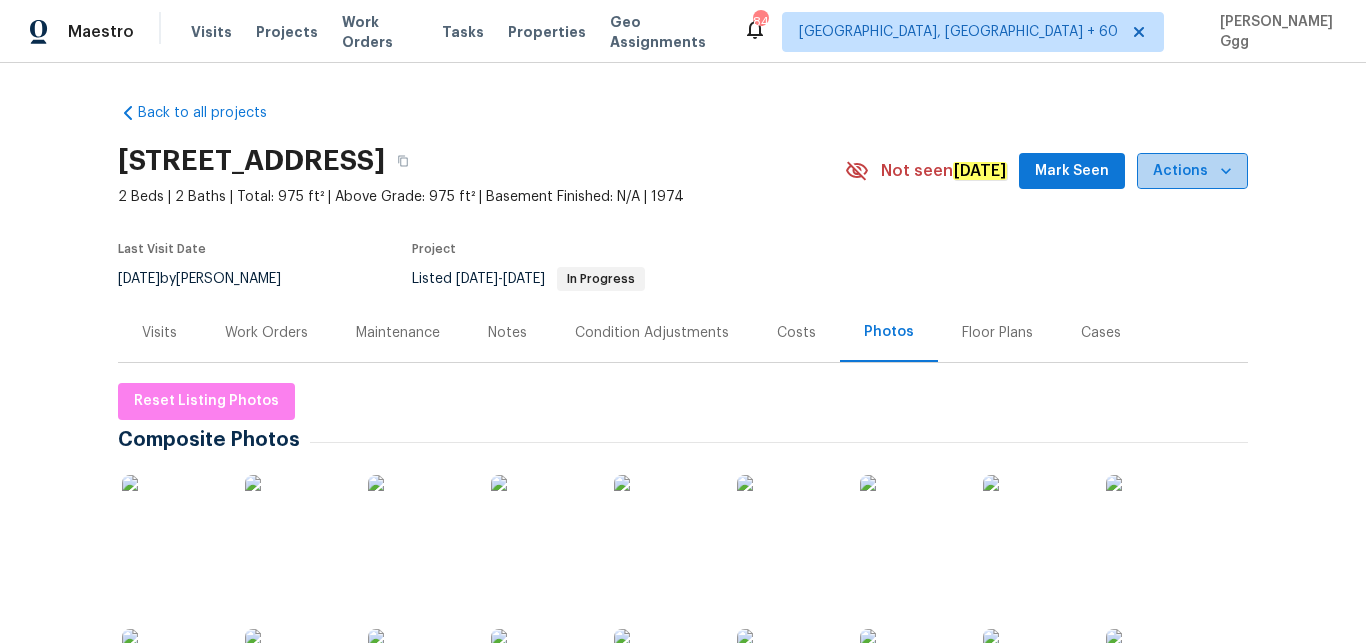 click 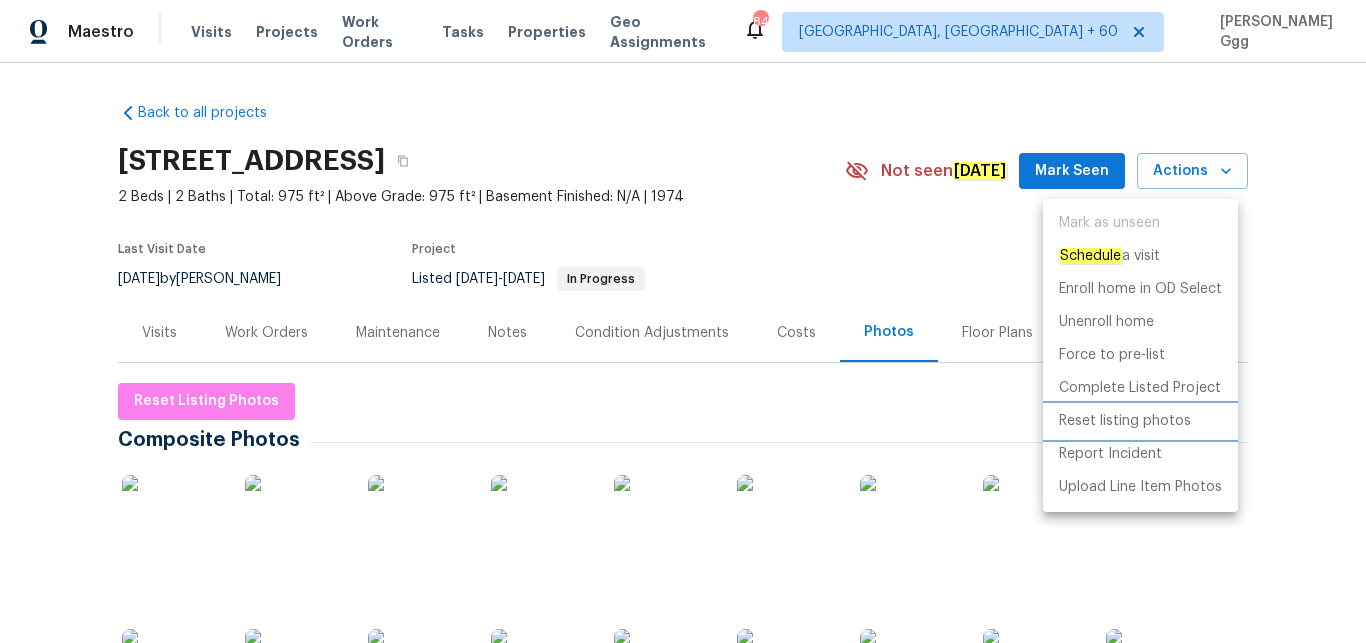 click on "Reset listing photos" at bounding box center (1125, 421) 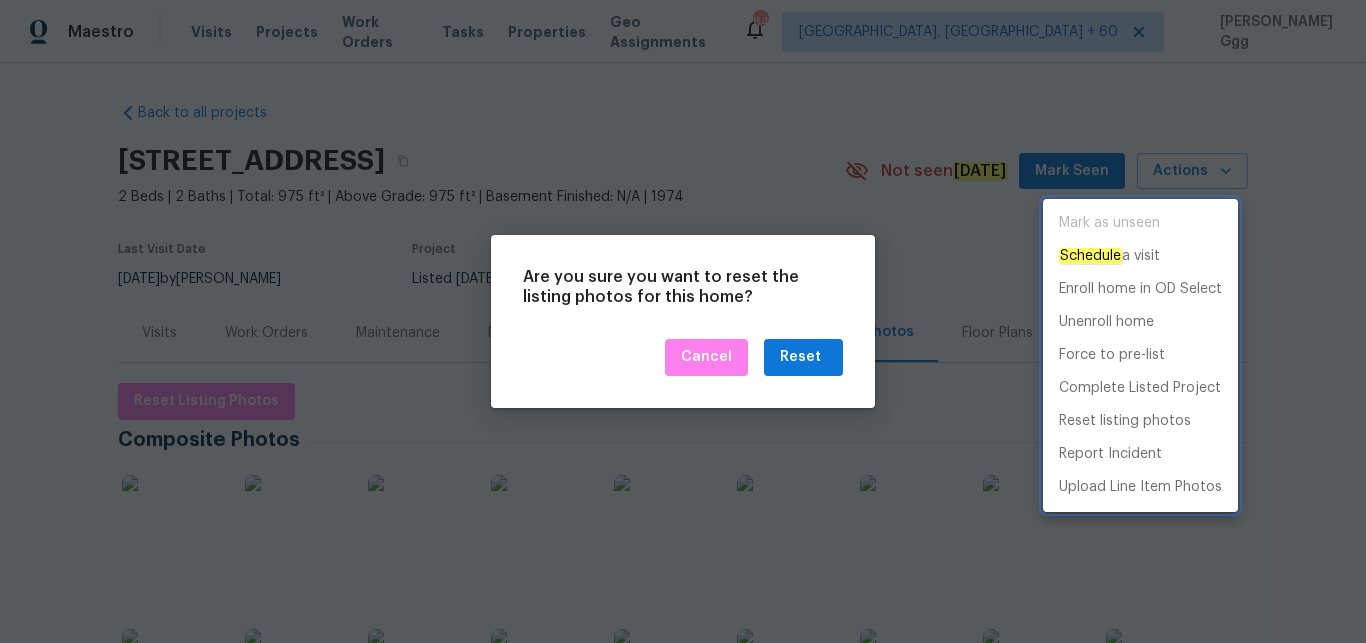 click at bounding box center (683, 321) 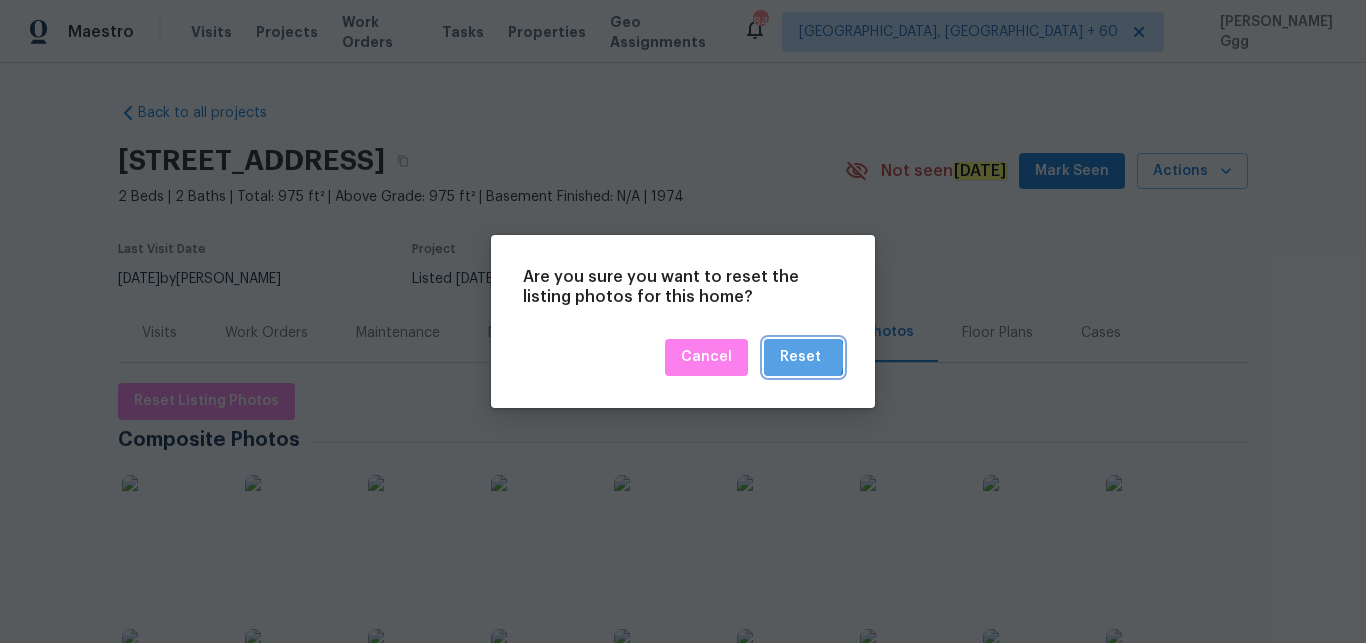click on "Reset" at bounding box center [800, 357] 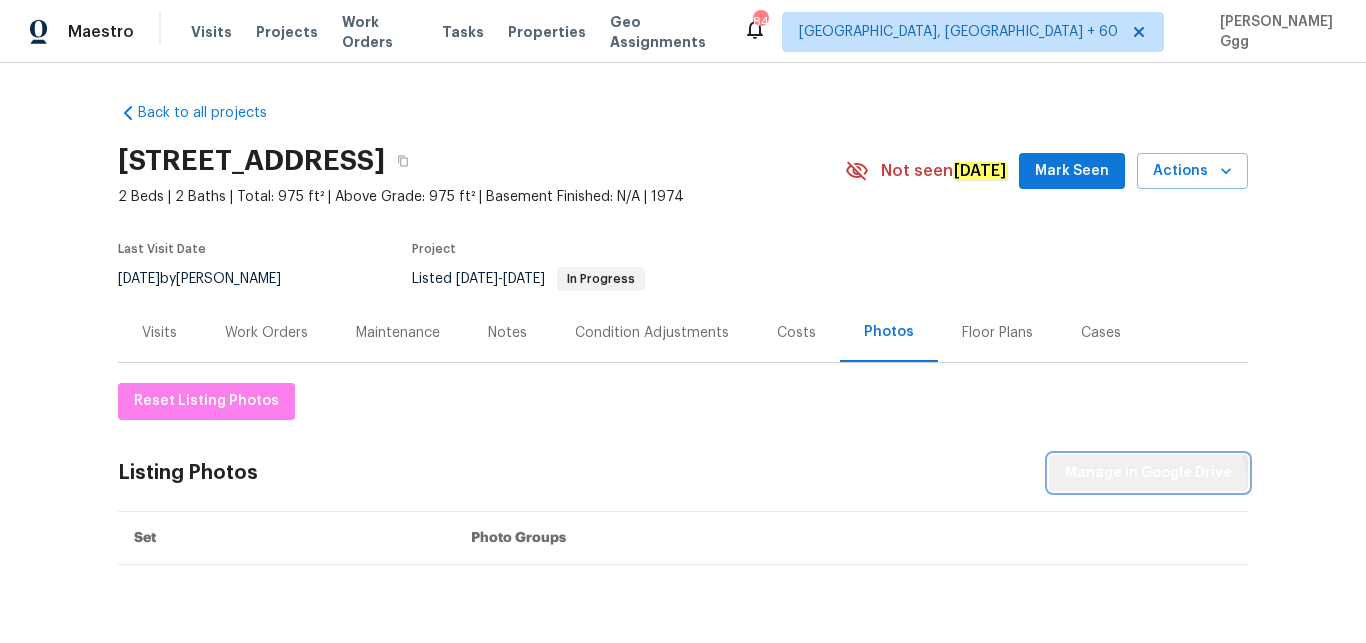 click on "Manage in Google Drive" at bounding box center [1148, 473] 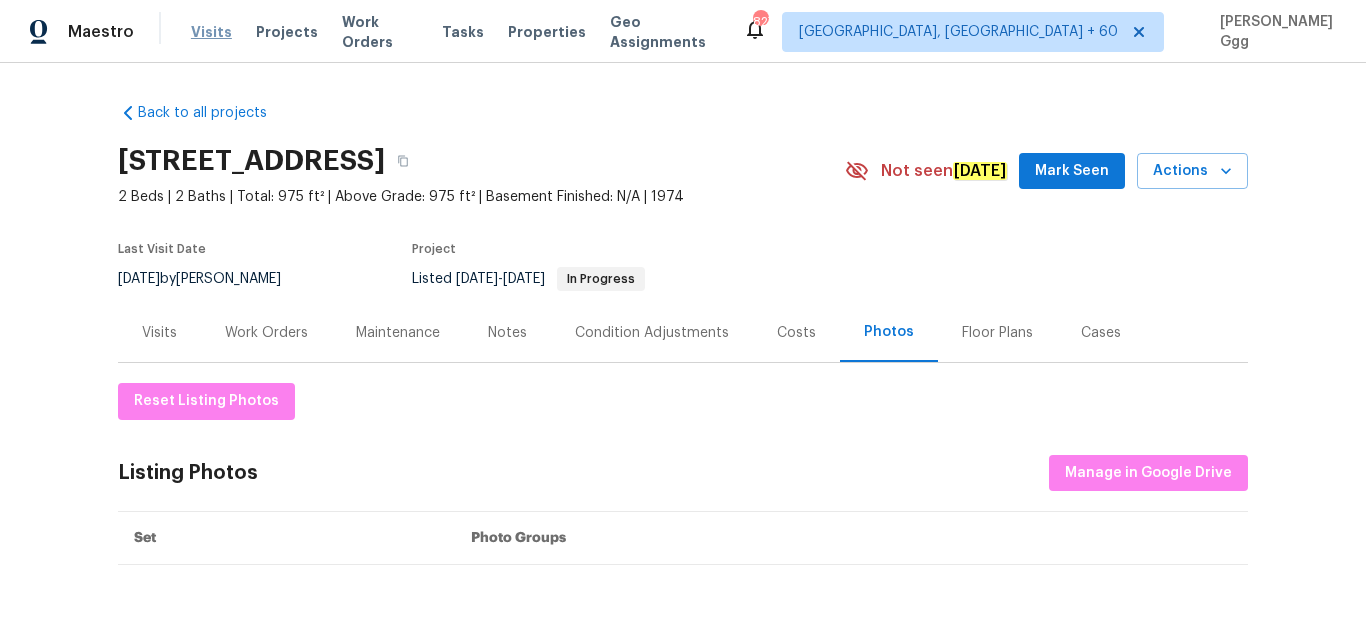 click on "Visits" at bounding box center [211, 32] 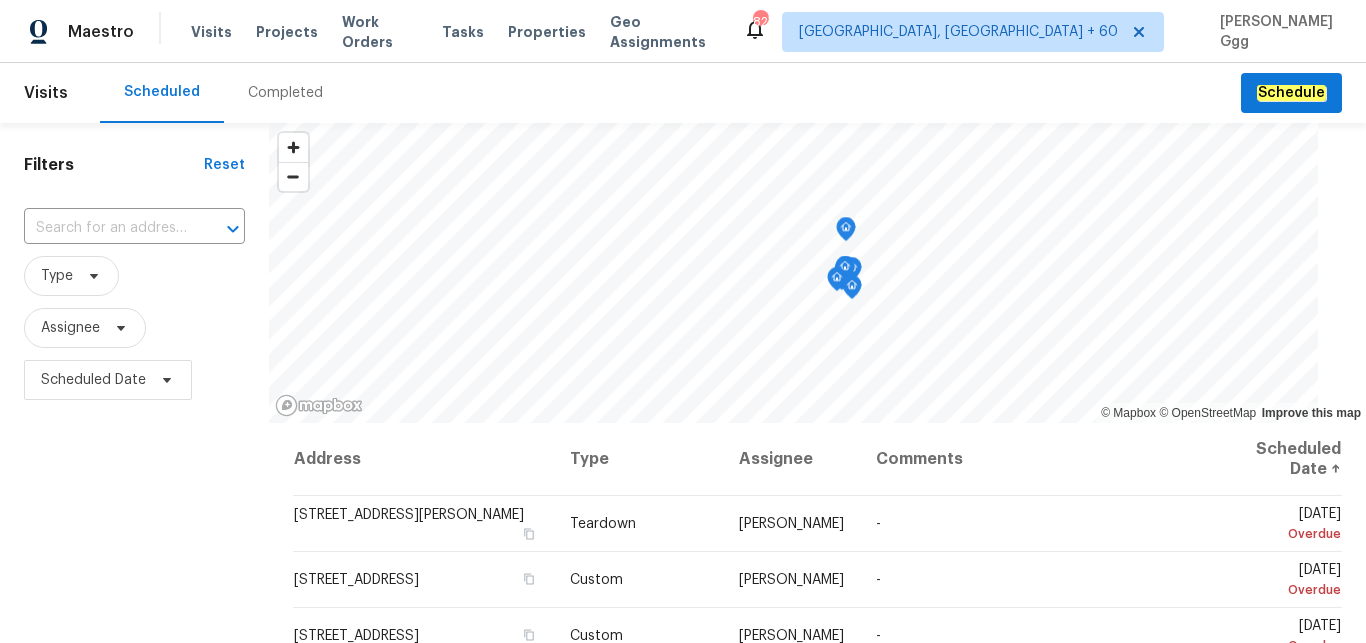 click on "Completed" at bounding box center [285, 93] 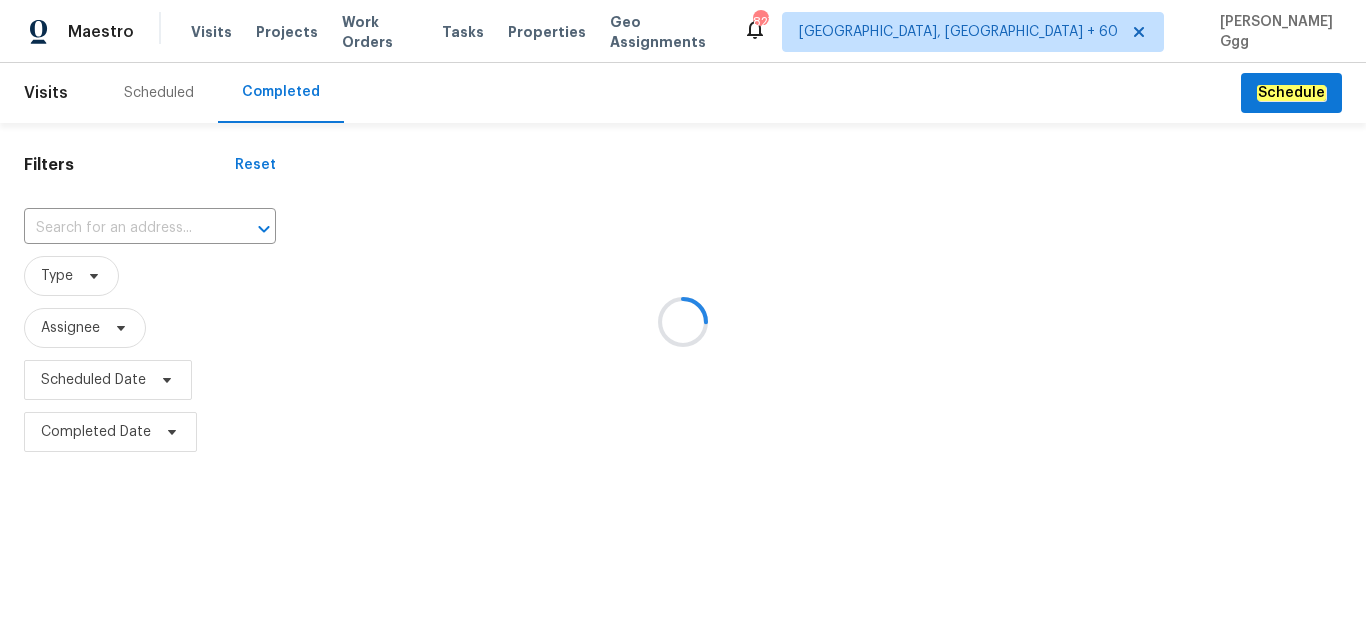 click at bounding box center [683, 321] 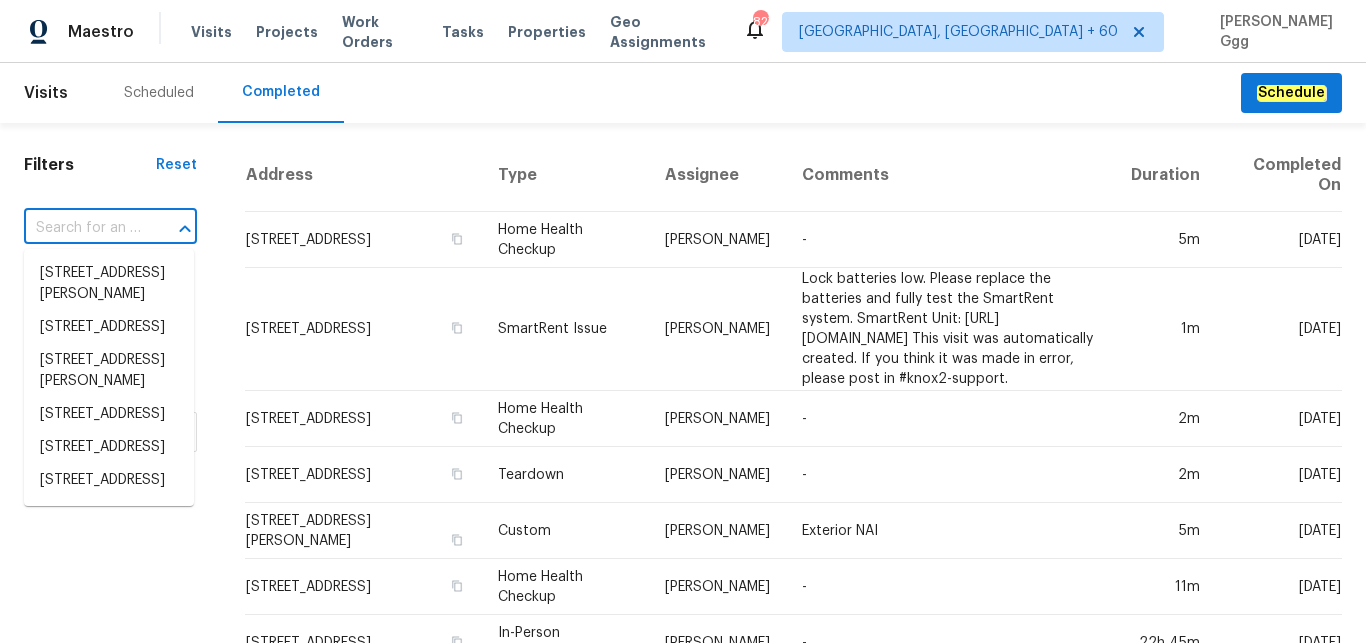 click at bounding box center (82, 228) 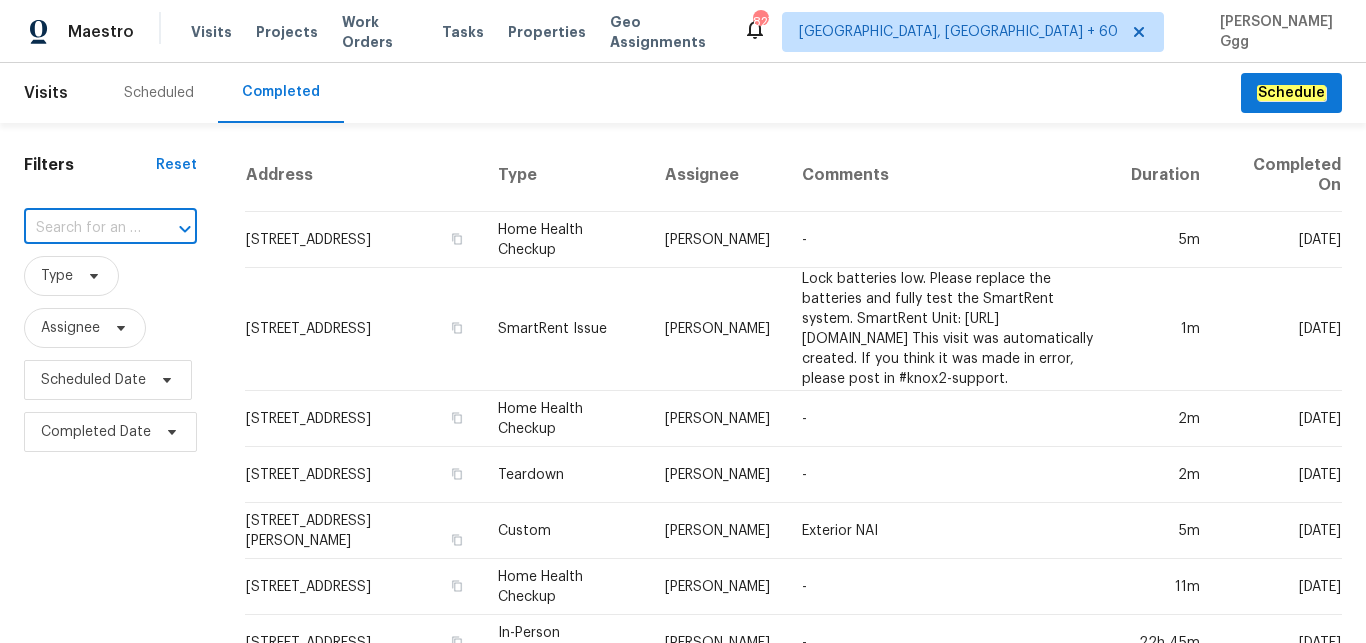 paste on "[STREET_ADDRESS]" 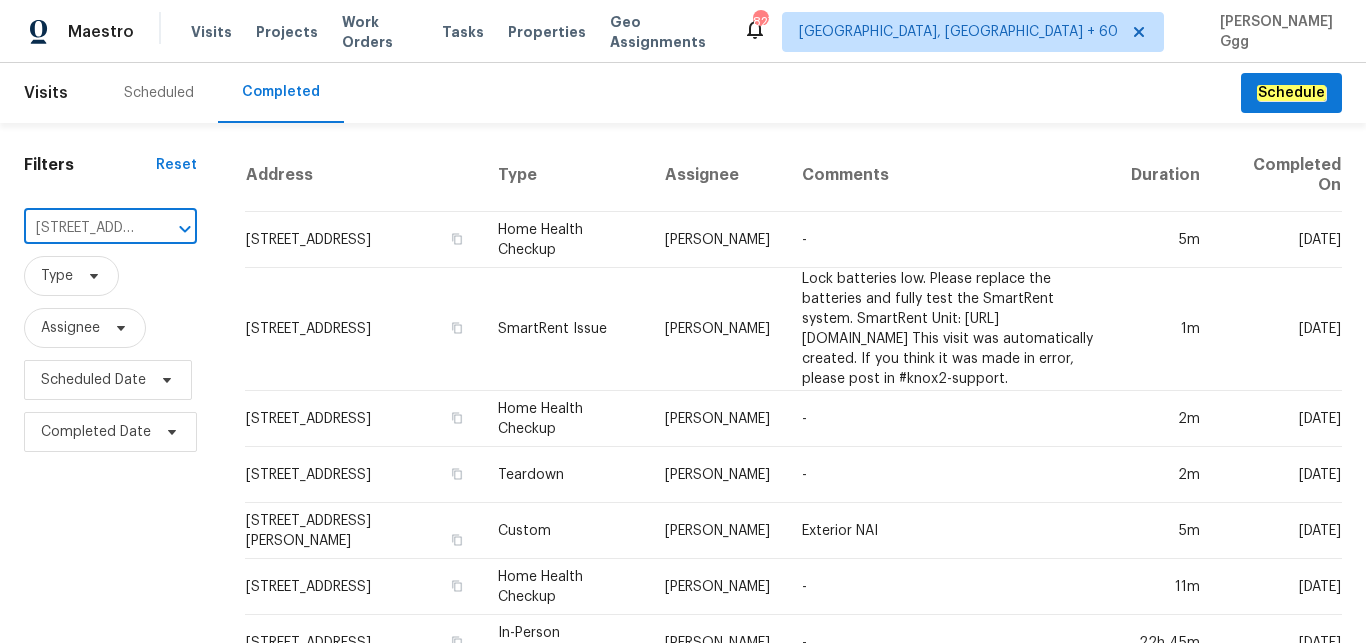 scroll, scrollTop: 0, scrollLeft: 158, axis: horizontal 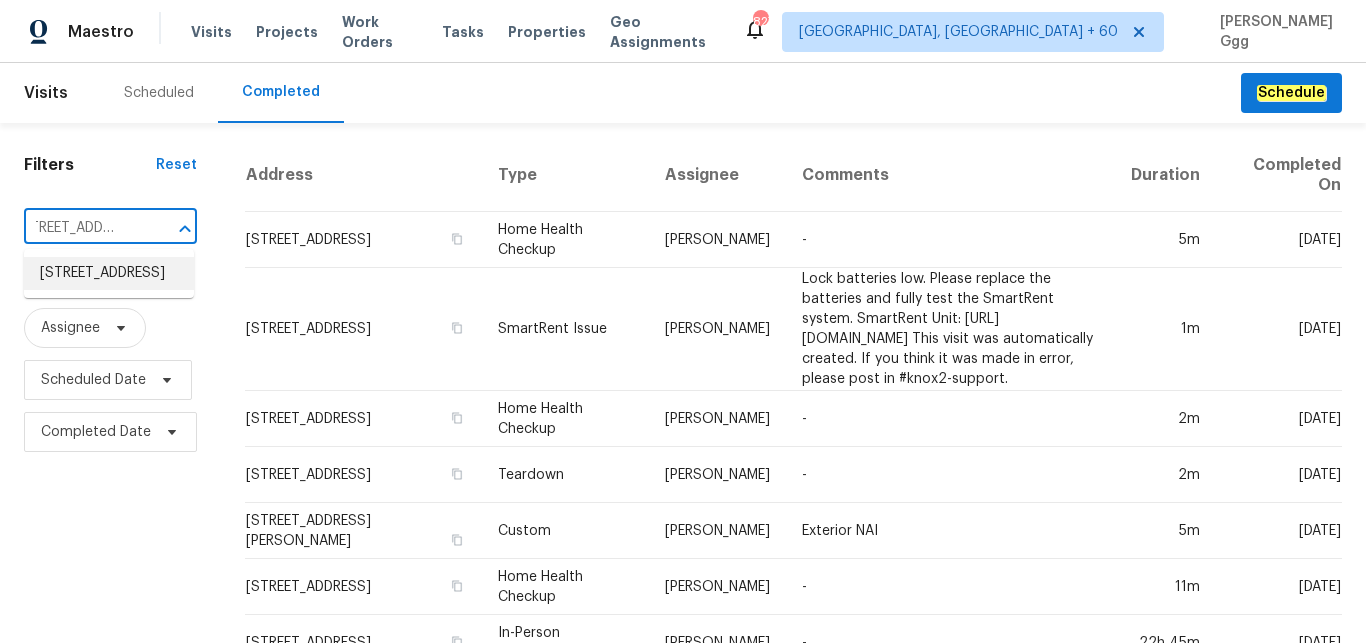 click on "[STREET_ADDRESS]" at bounding box center [109, 273] 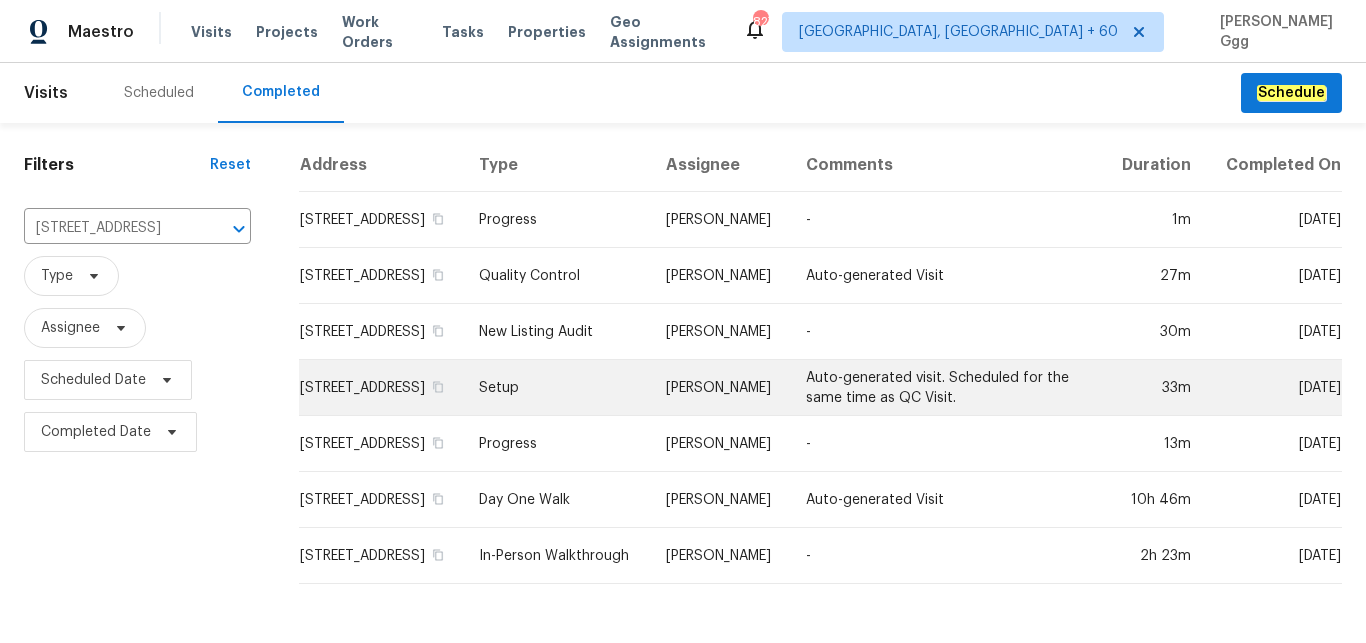 click on "Setup" at bounding box center (556, 388) 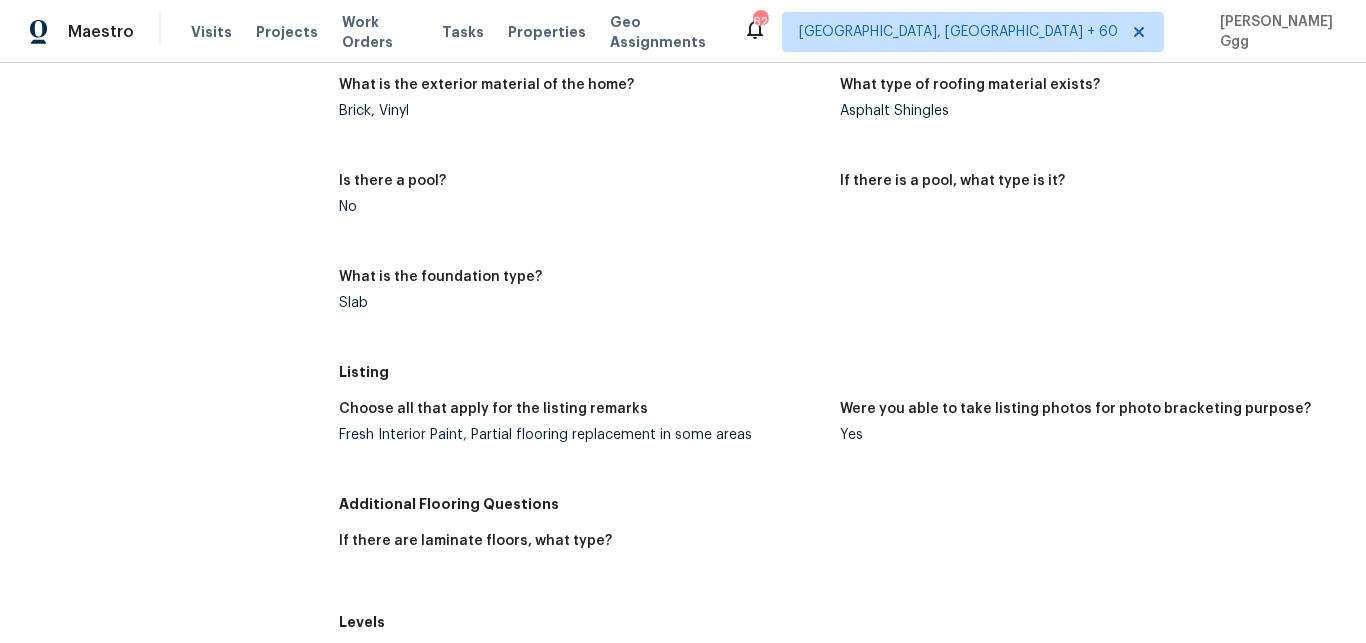 scroll, scrollTop: 1176, scrollLeft: 0, axis: vertical 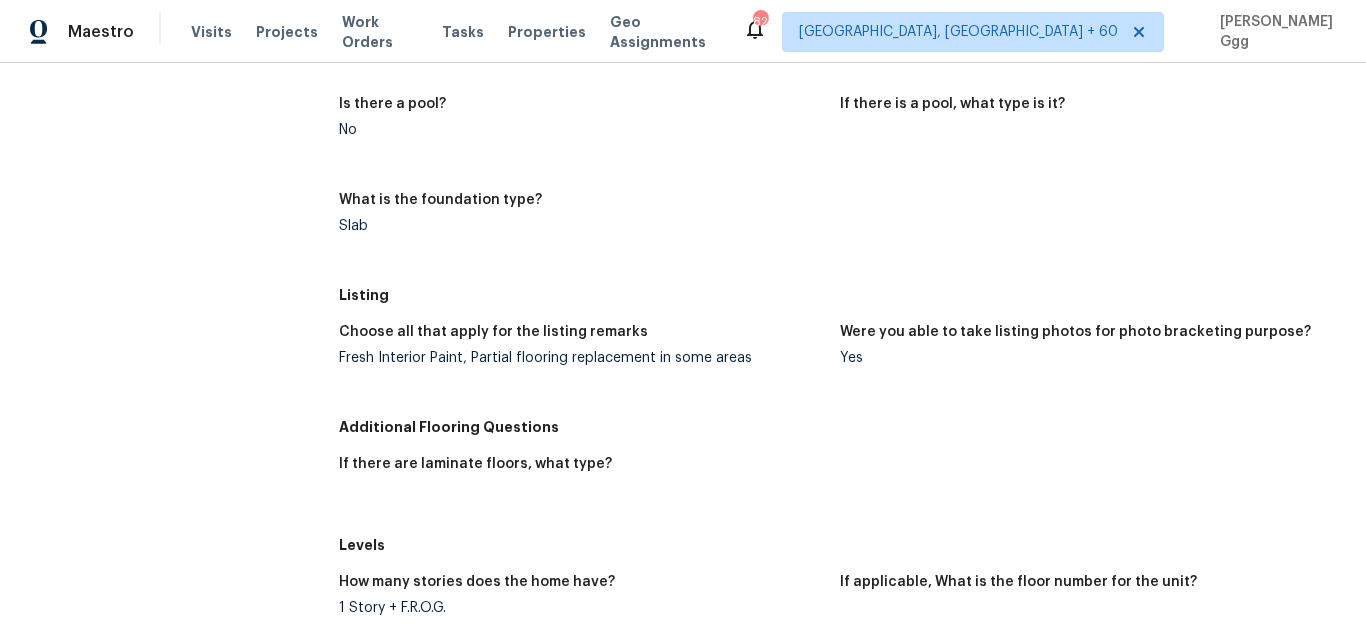 click on "Fresh Interior Paint, Partial flooring replacement in some areas" at bounding box center [582, 358] 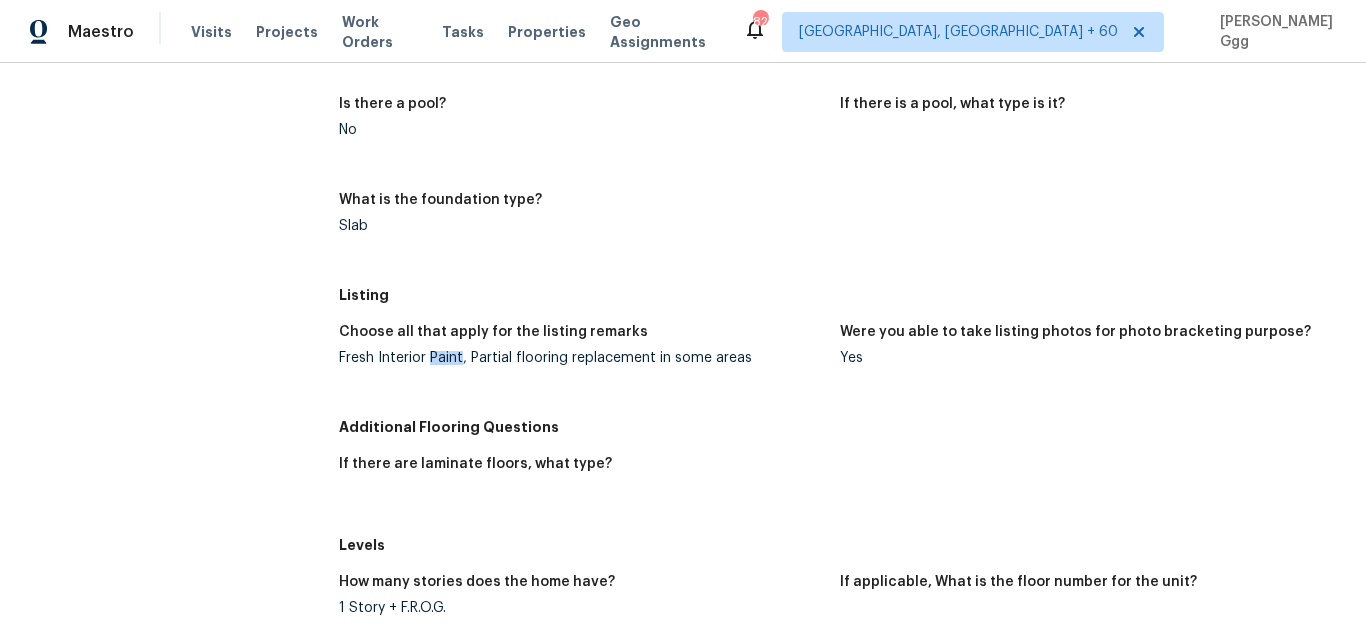 click on "Fresh Interior Paint, Partial flooring replacement in some areas" at bounding box center (582, 358) 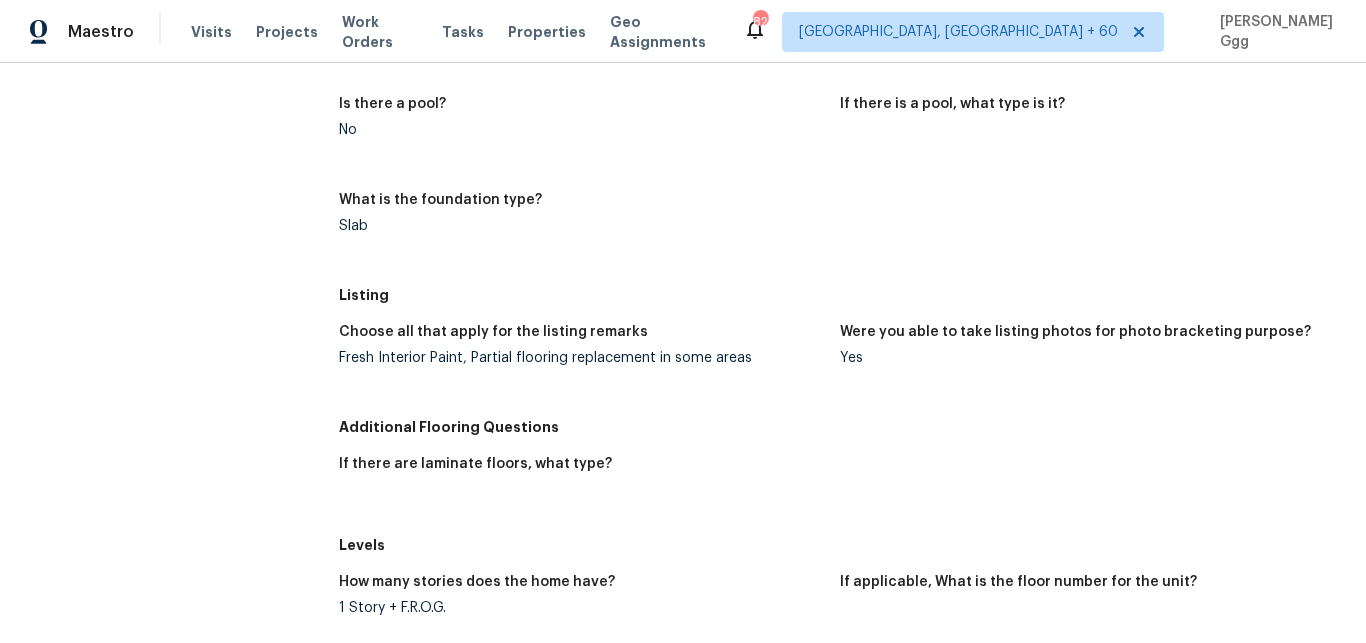 click on "Fresh Interior Paint, Partial flooring replacement in some areas" at bounding box center (582, 358) 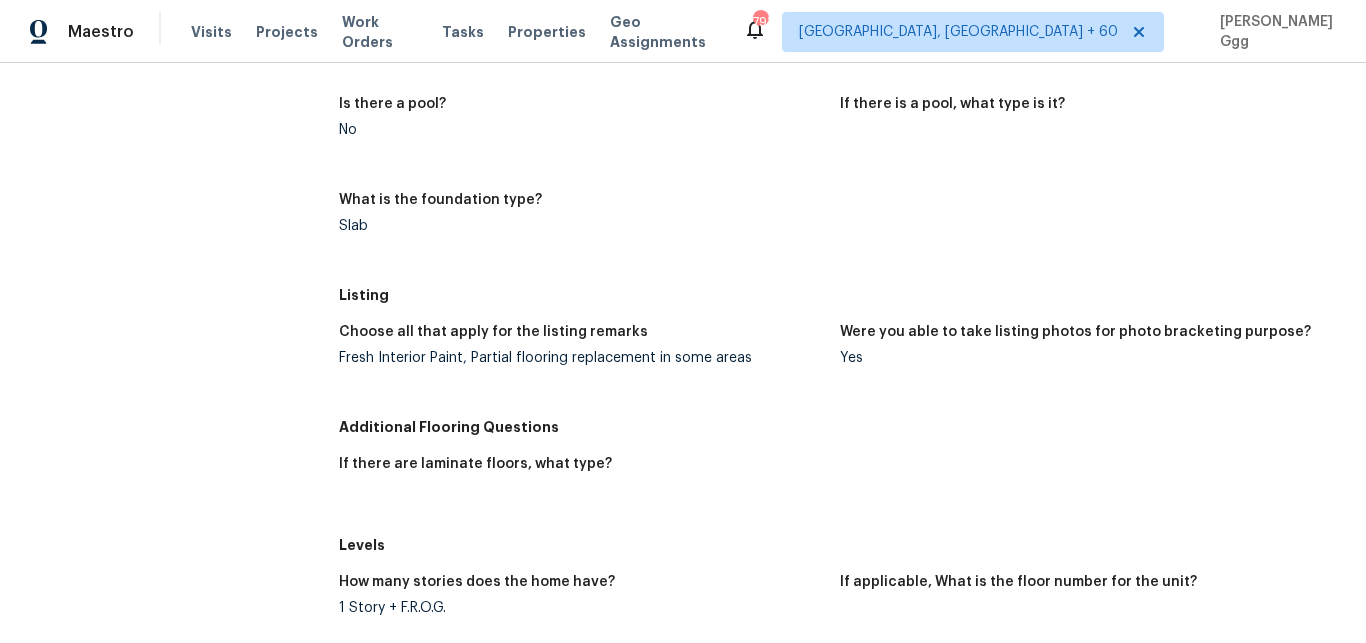 scroll, scrollTop: 756, scrollLeft: 0, axis: vertical 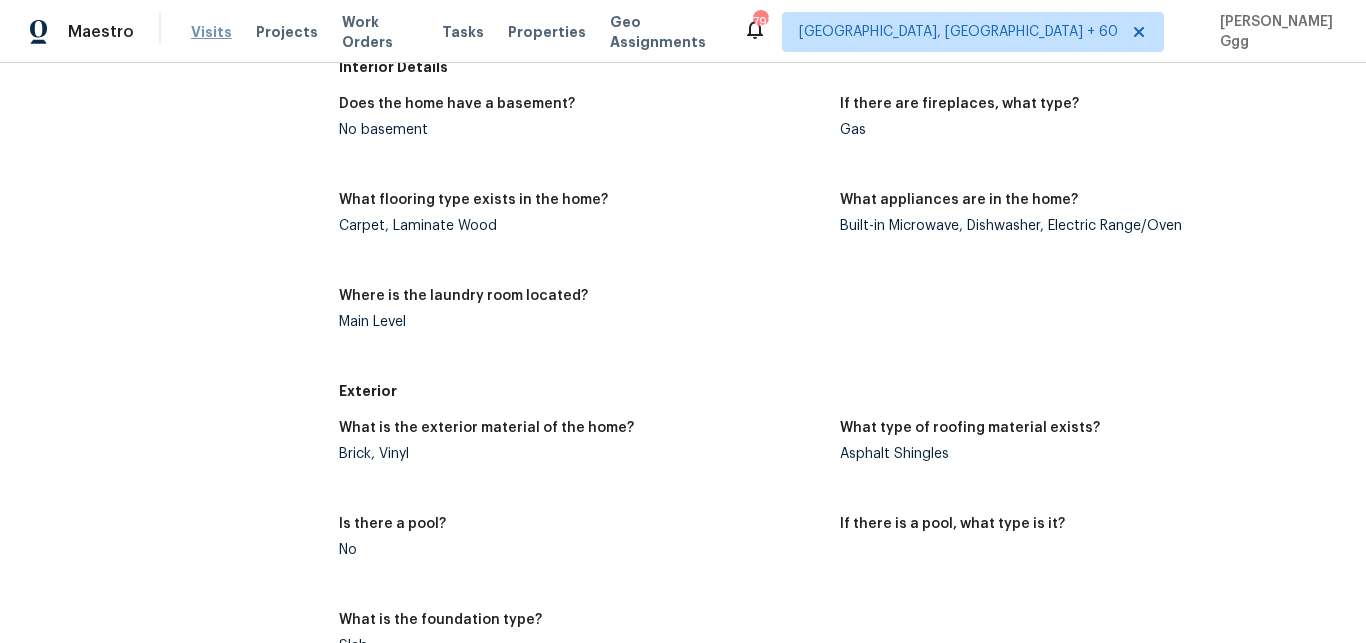 click on "Visits" at bounding box center [211, 32] 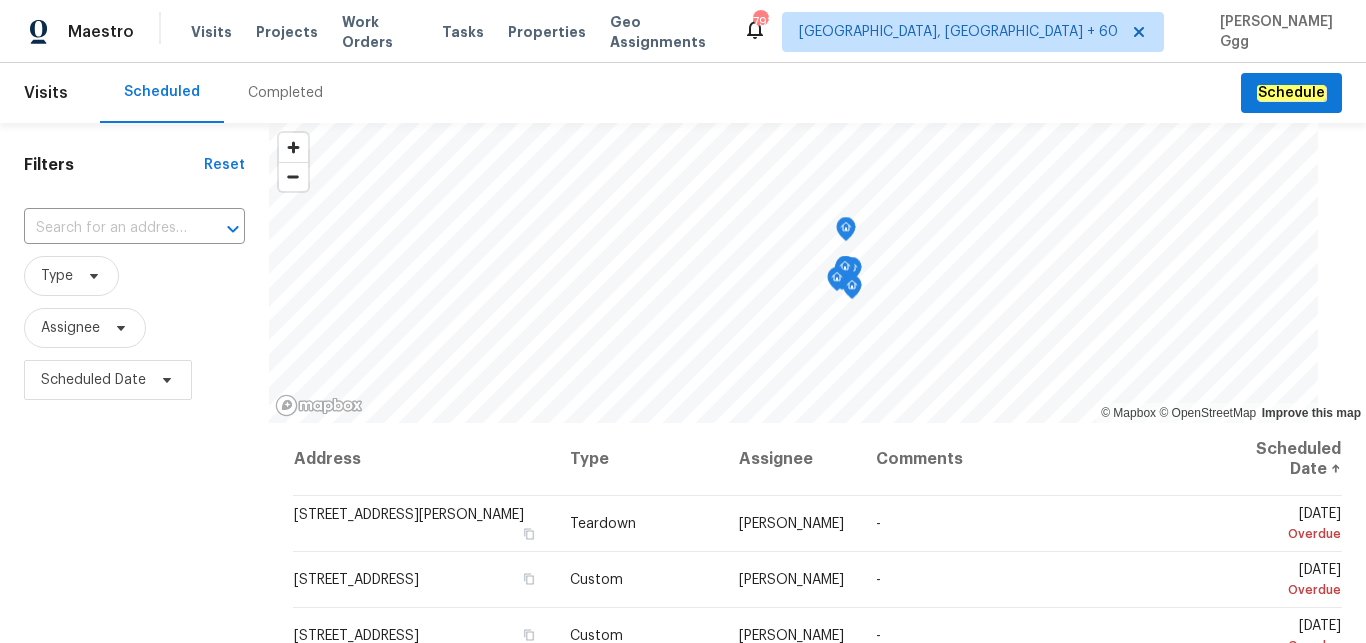 click on "Completed" at bounding box center (285, 93) 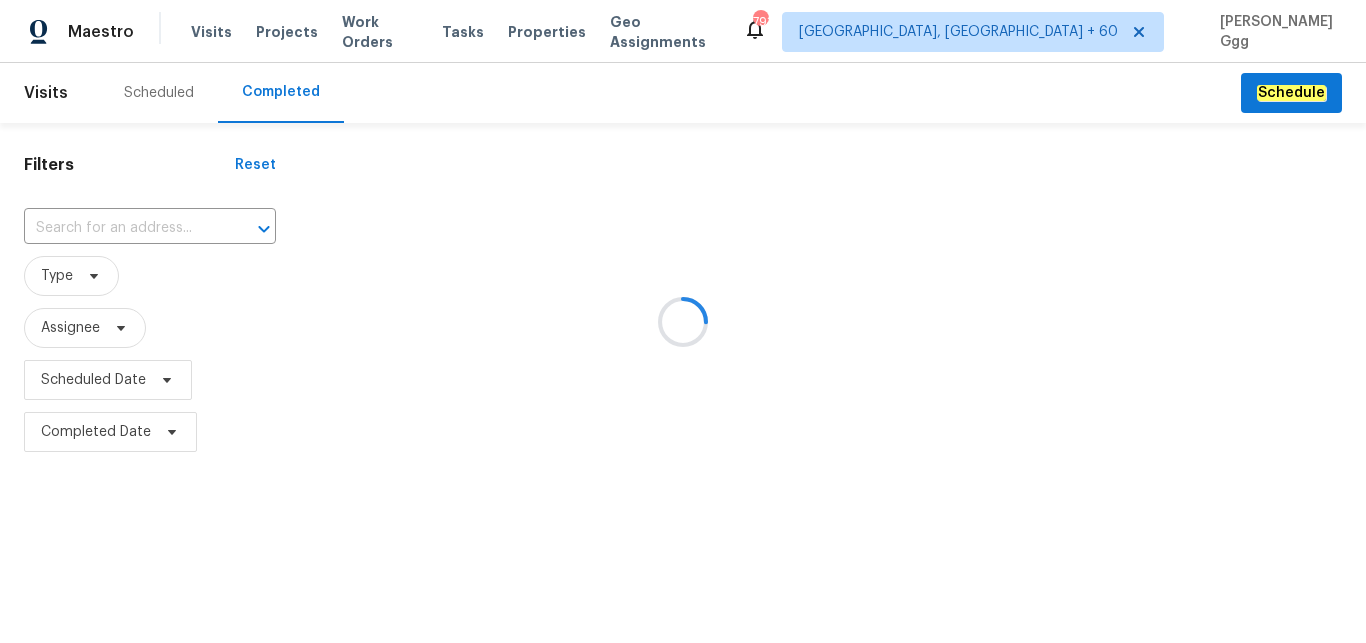 click at bounding box center (683, 321) 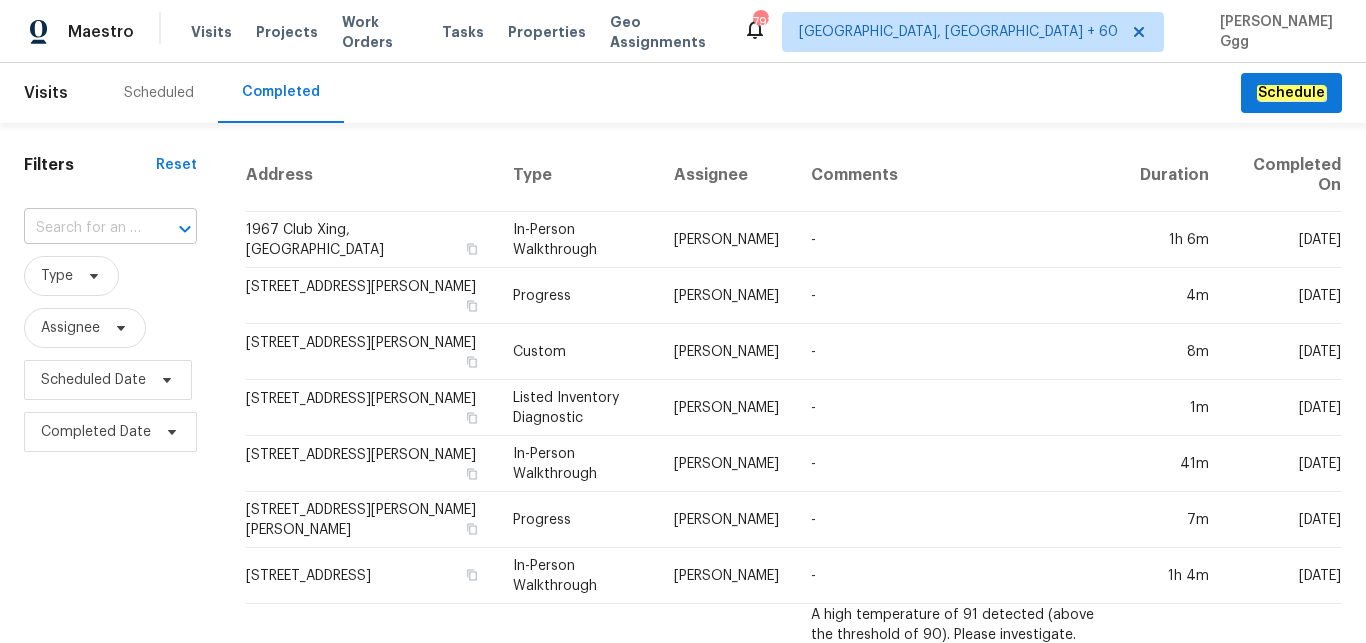 click at bounding box center [82, 228] 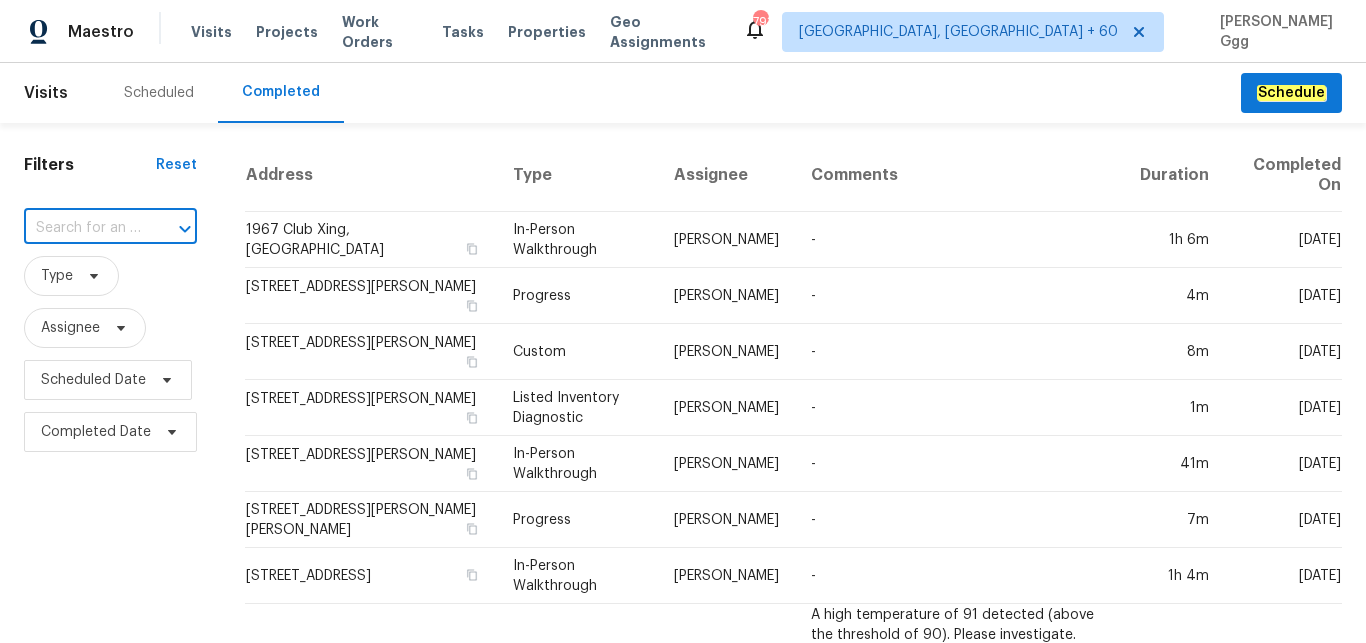 paste on "[STREET_ADDRESS][PERSON_NAME]" 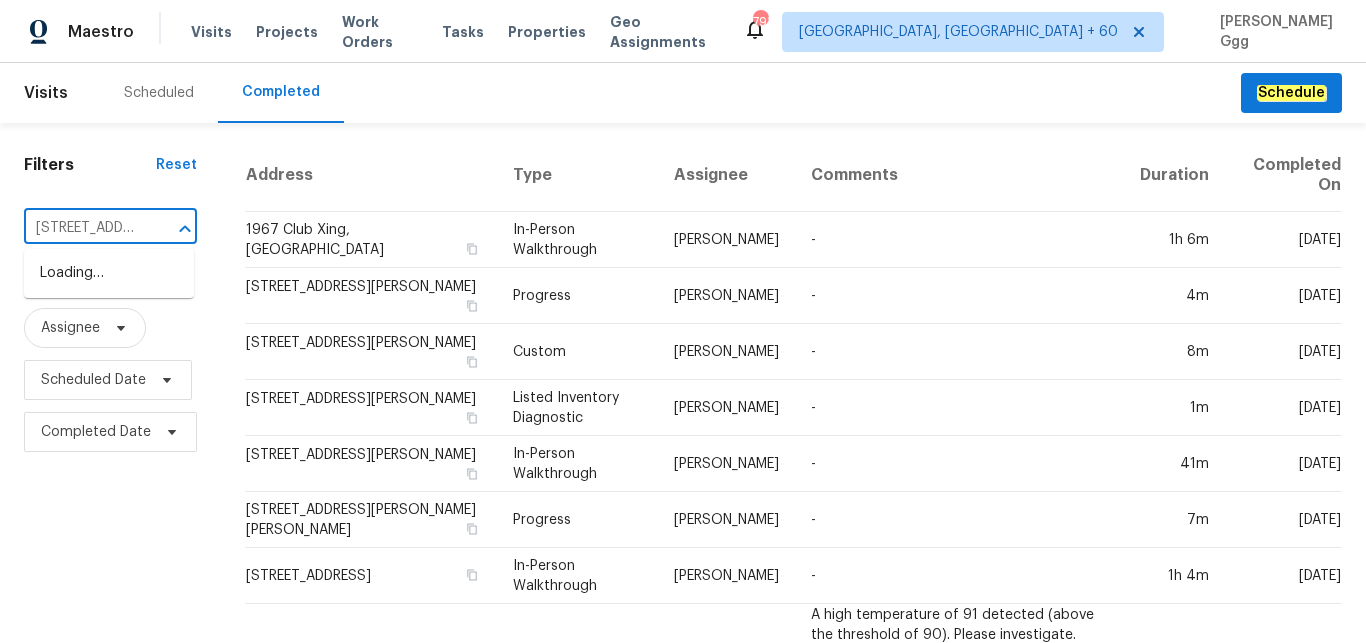 scroll, scrollTop: 0, scrollLeft: 149, axis: horizontal 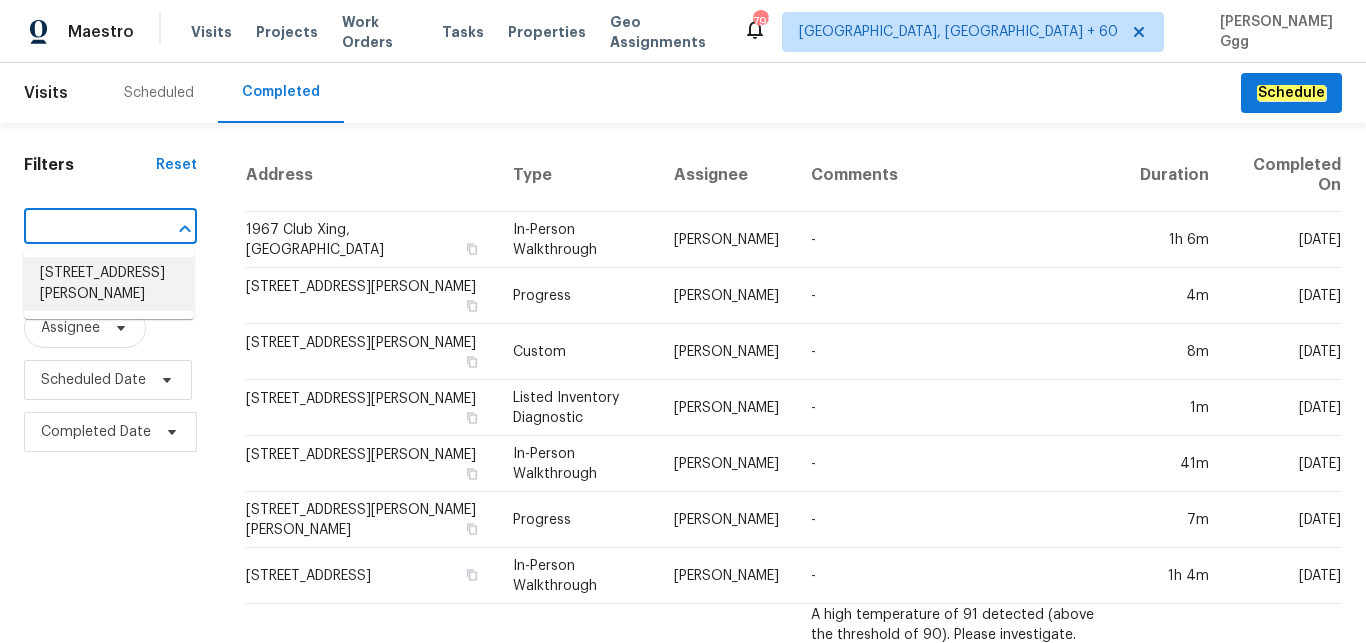 click on "[STREET_ADDRESS][PERSON_NAME]" at bounding box center (109, 284) 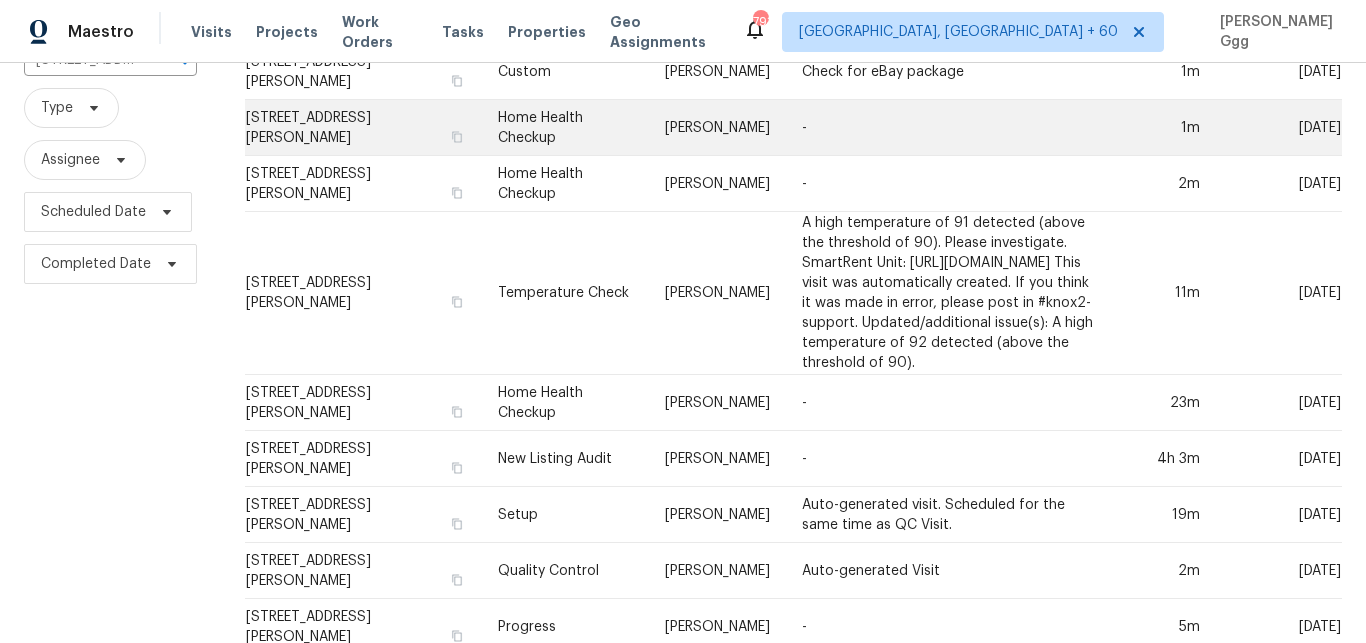 scroll, scrollTop: 420, scrollLeft: 0, axis: vertical 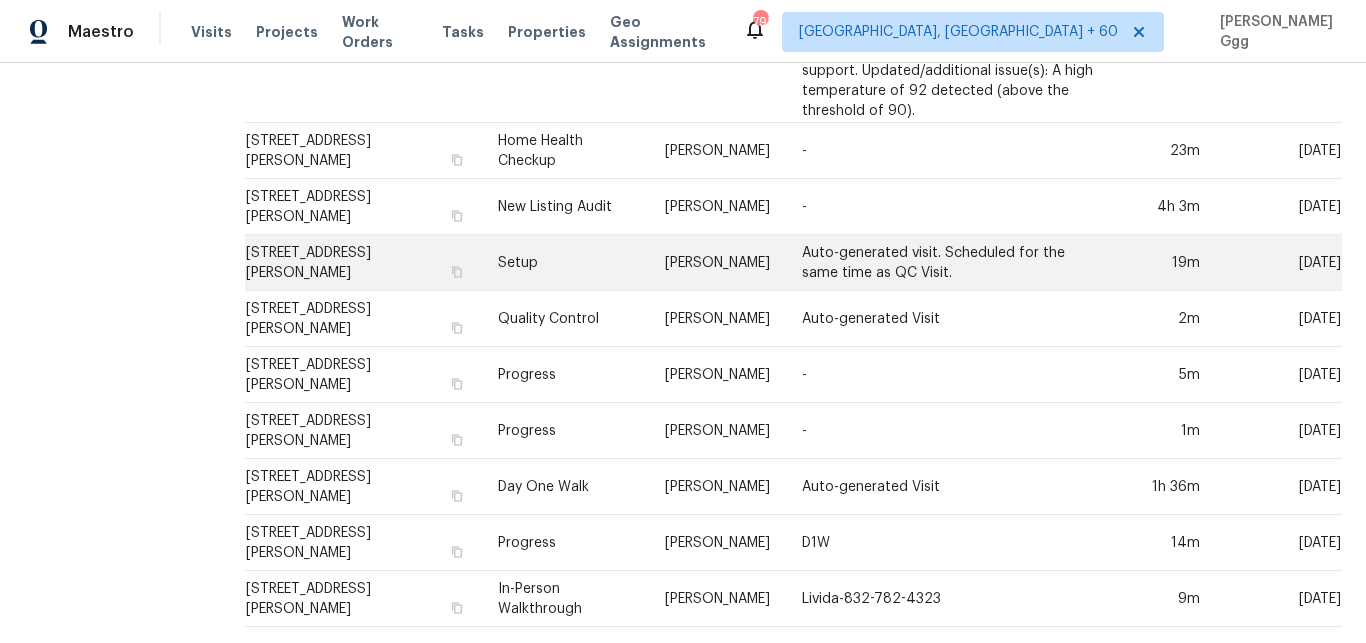 click on "Setup" at bounding box center [565, 263] 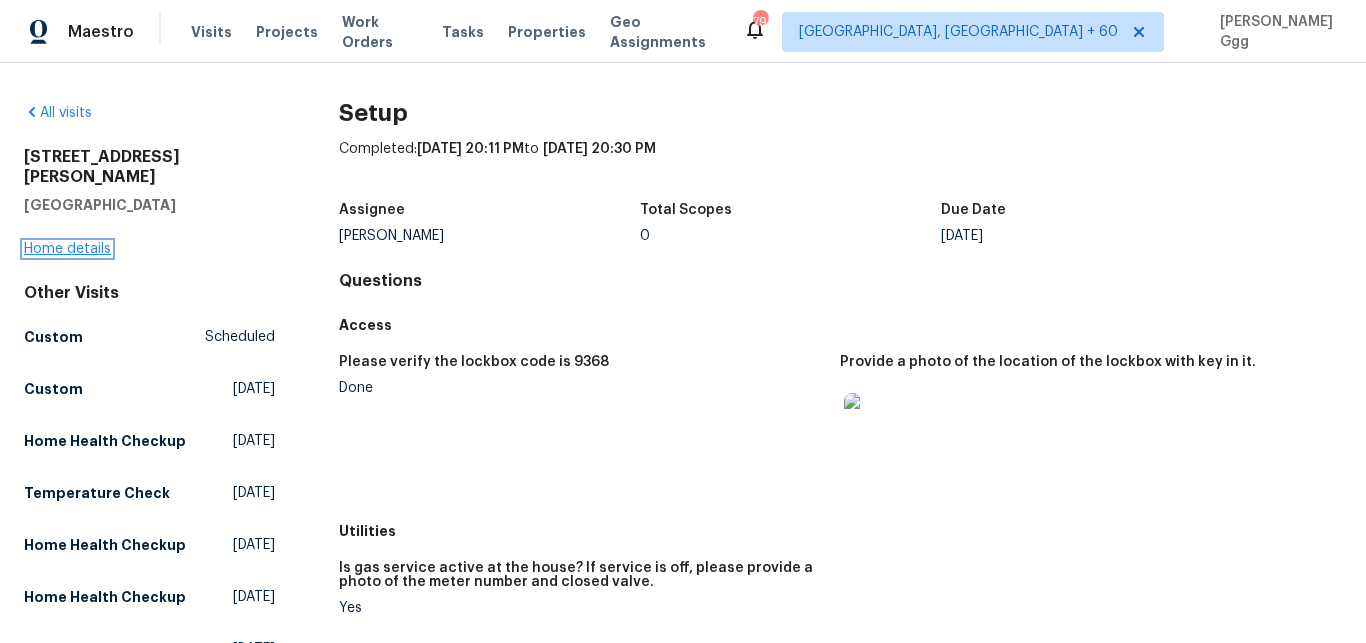 click on "Home details" at bounding box center [67, 249] 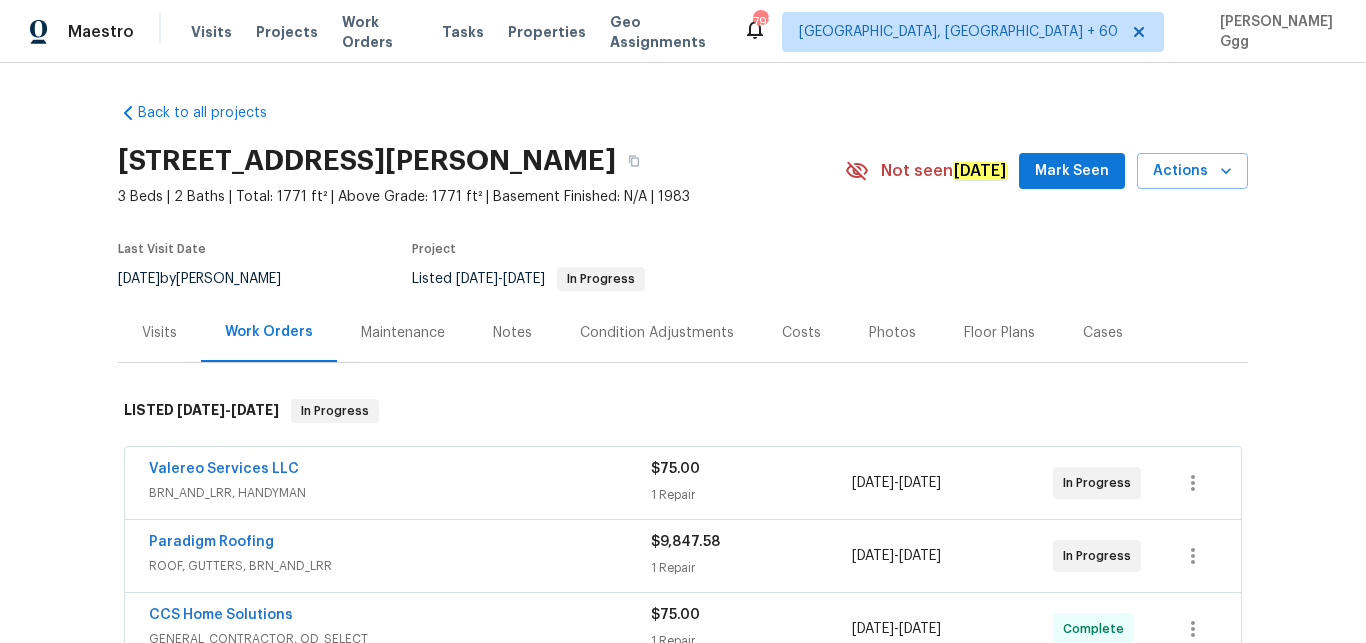 click on "Photos" at bounding box center [892, 333] 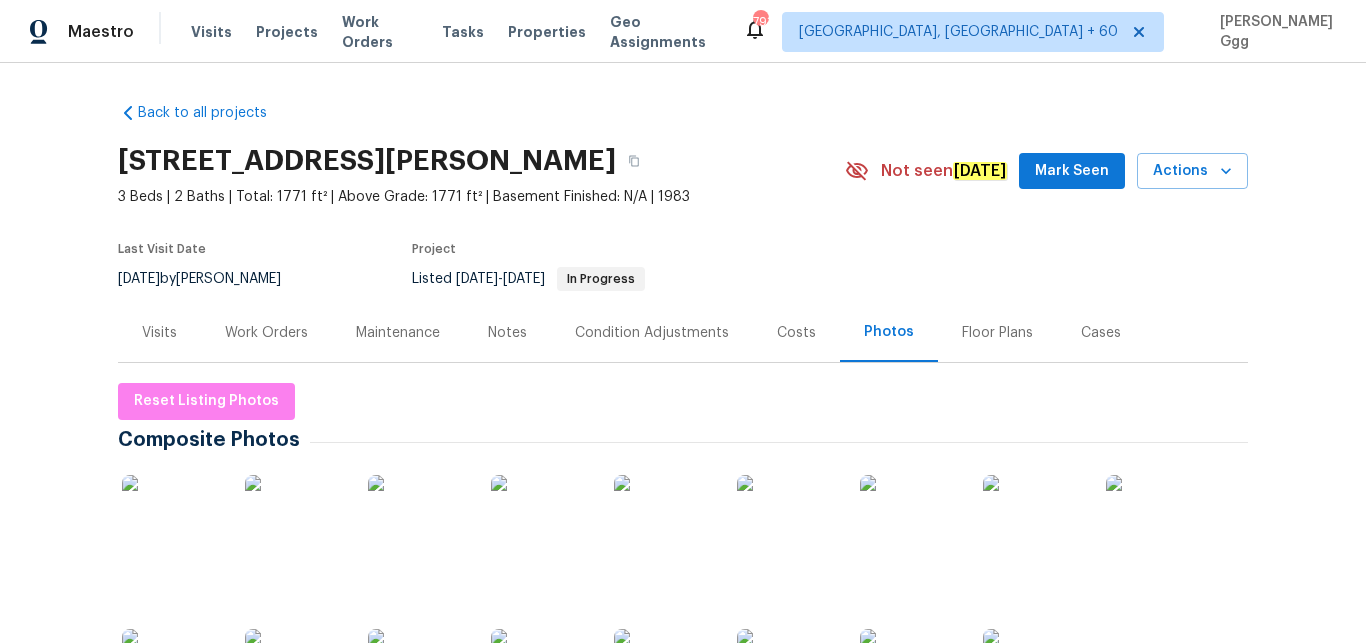 click at bounding box center (1156, 525) 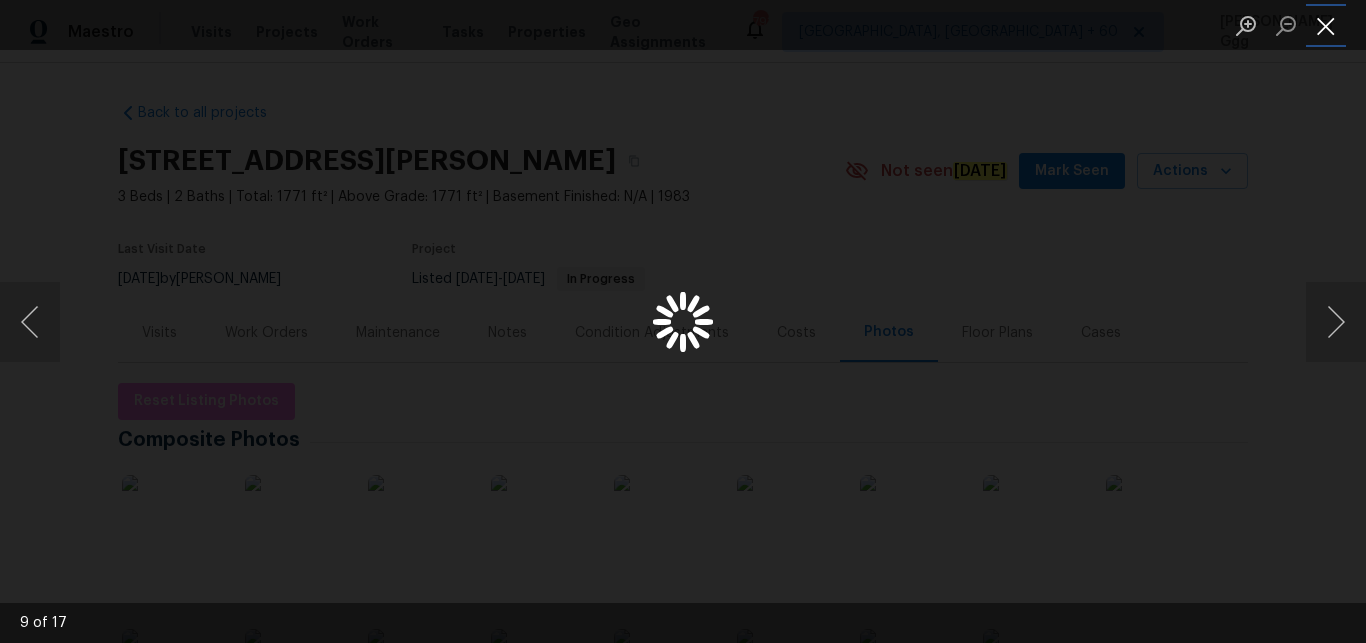 click at bounding box center (1326, 25) 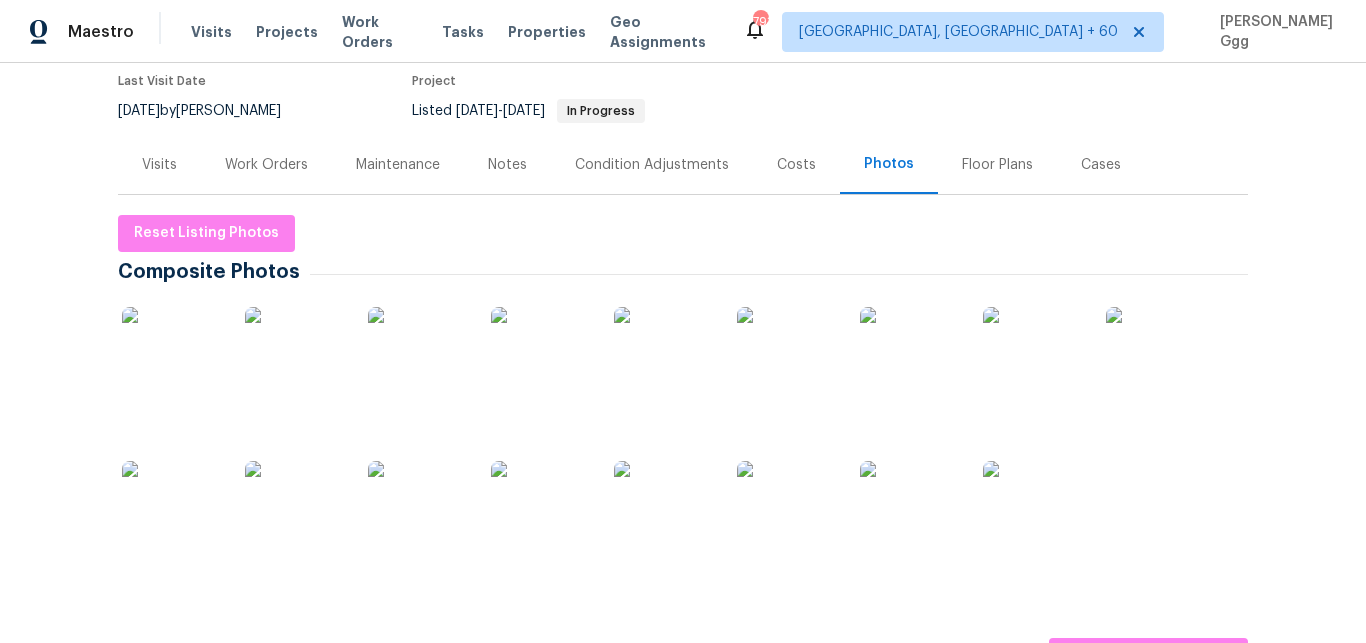 scroll, scrollTop: 336, scrollLeft: 0, axis: vertical 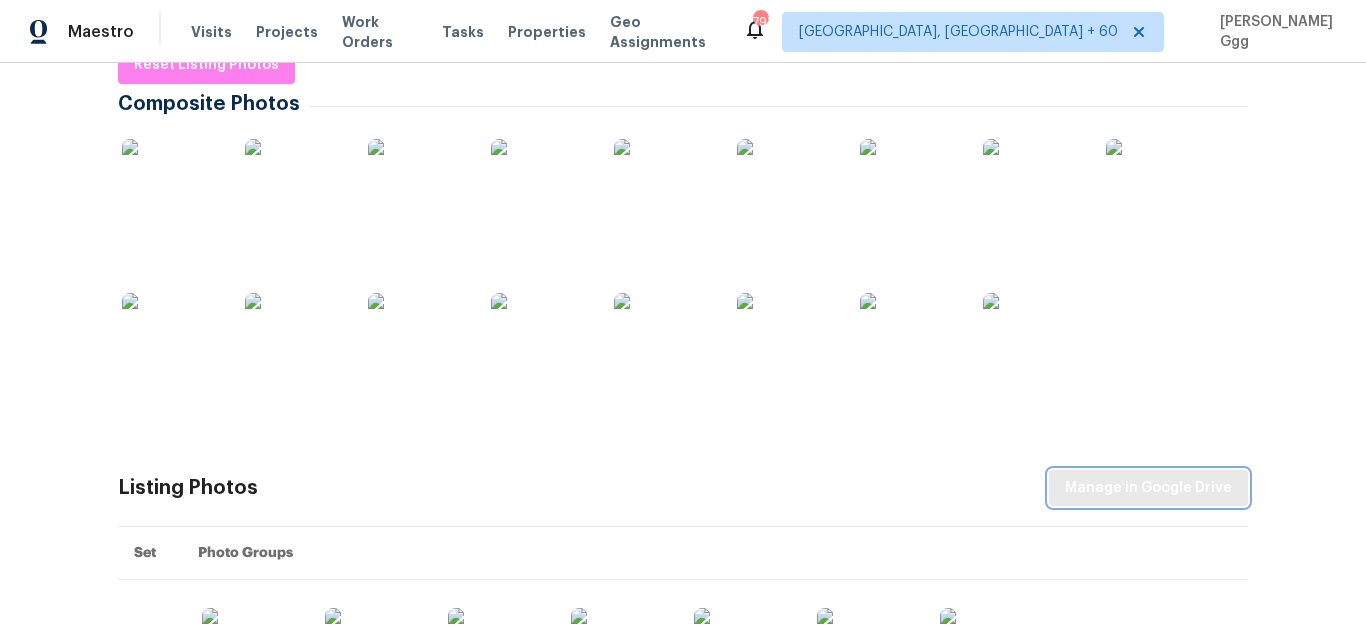 click on "Manage in Google Drive" at bounding box center [1148, 488] 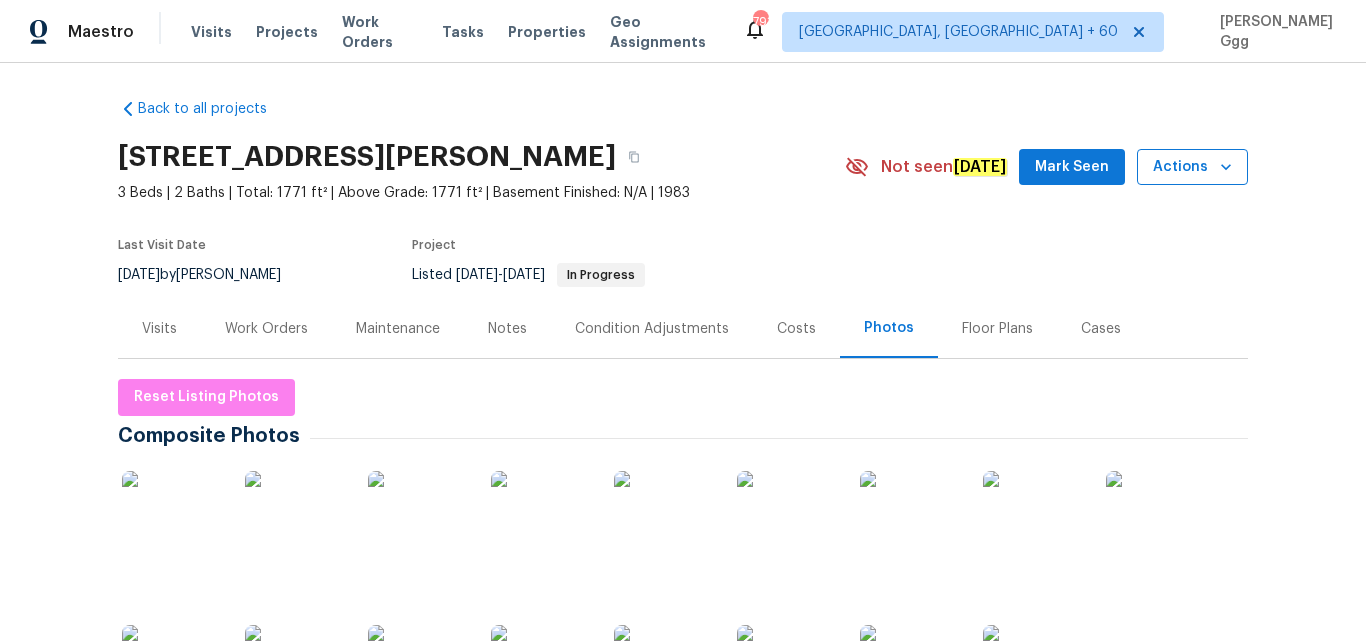 scroll, scrollTop: 0, scrollLeft: 0, axis: both 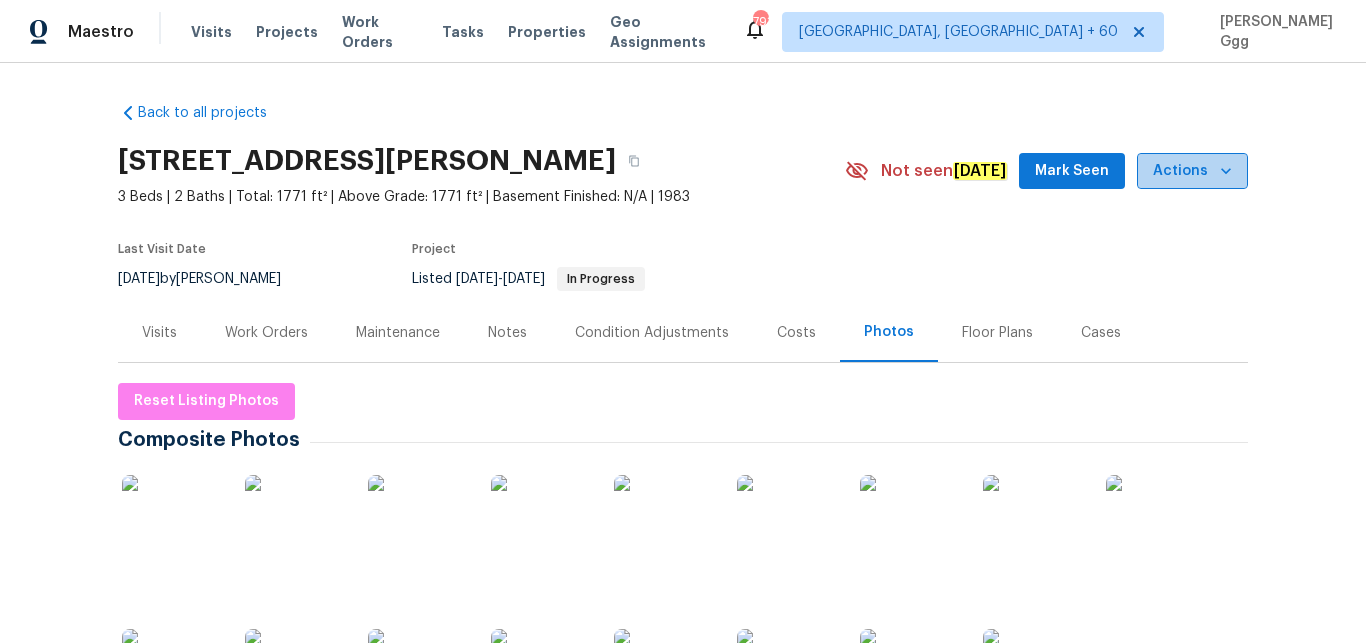 click 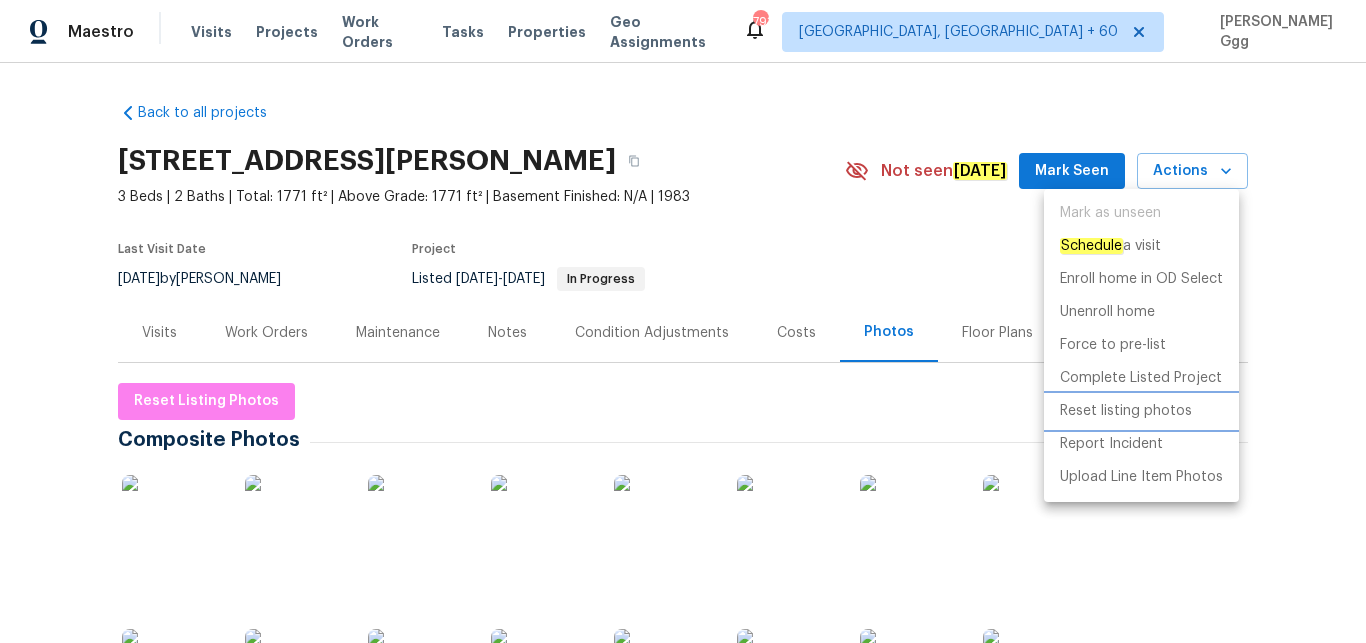 click on "Reset listing photos" at bounding box center (1126, 411) 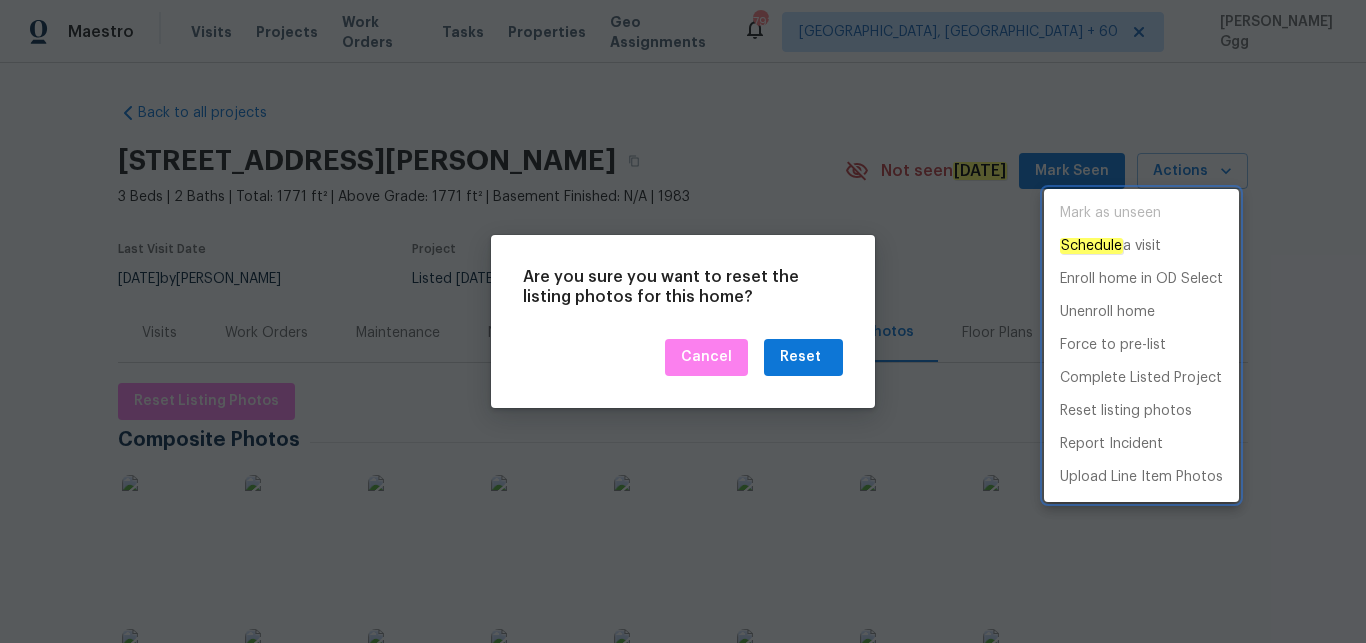 click at bounding box center [683, 321] 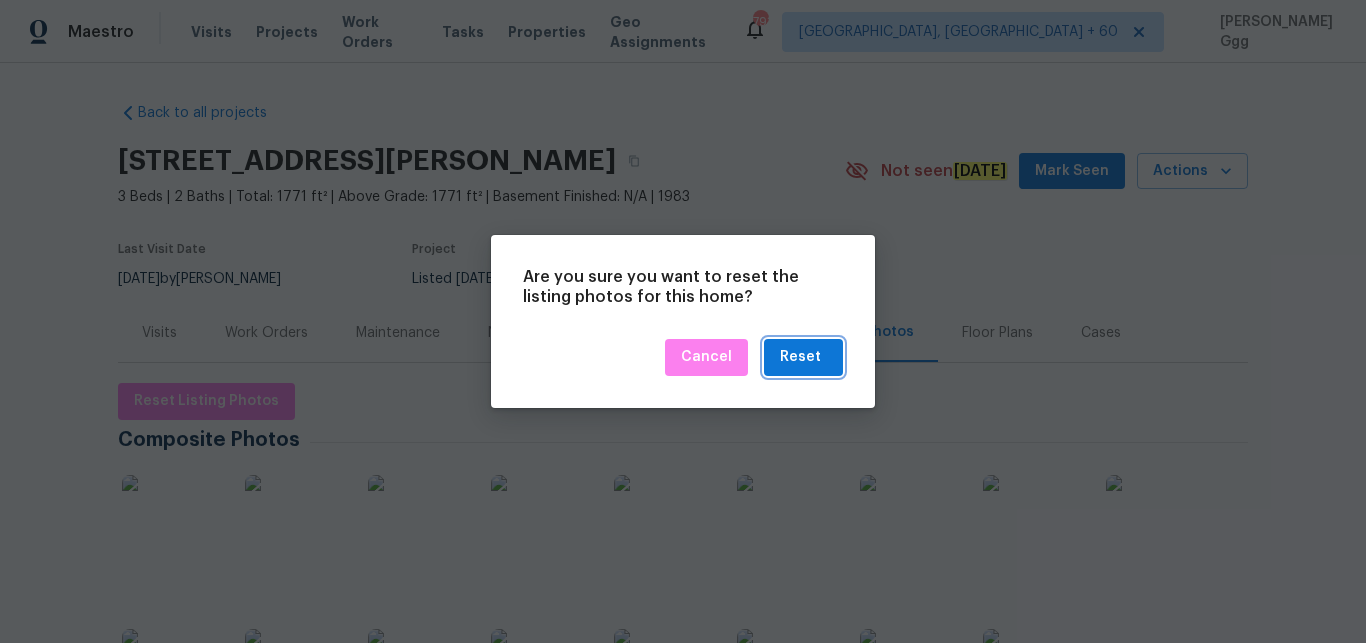 click on "Reset" at bounding box center (800, 357) 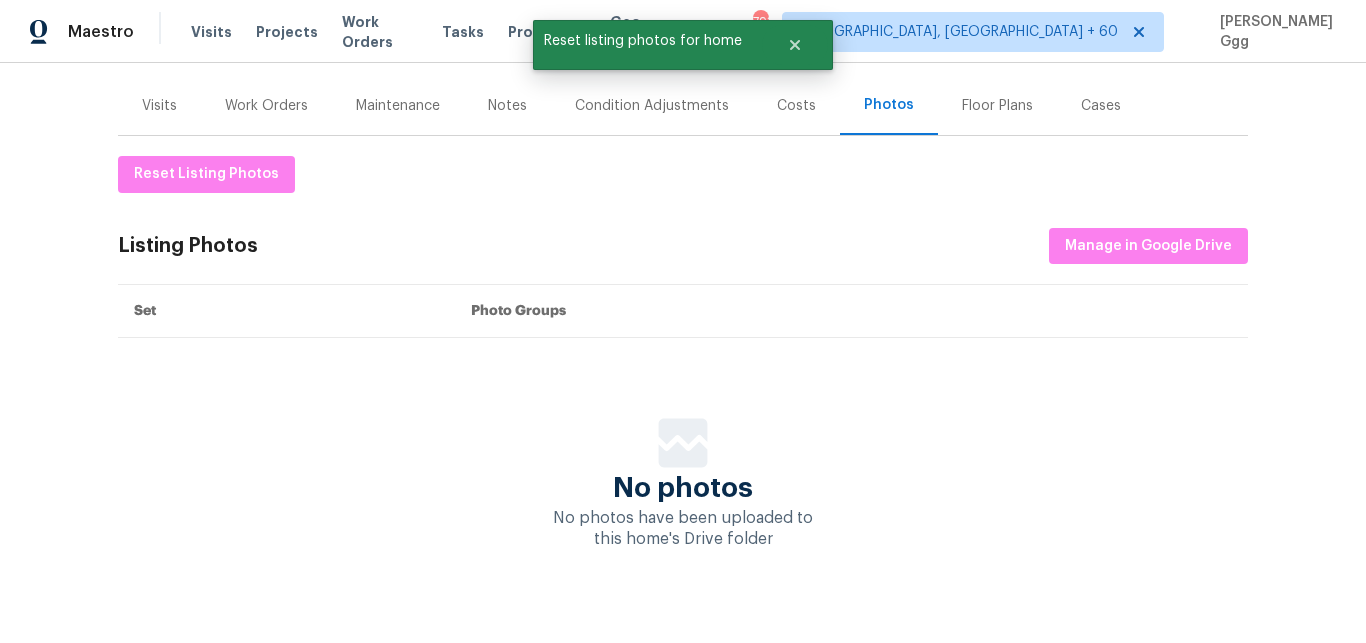 scroll, scrollTop: 252, scrollLeft: 0, axis: vertical 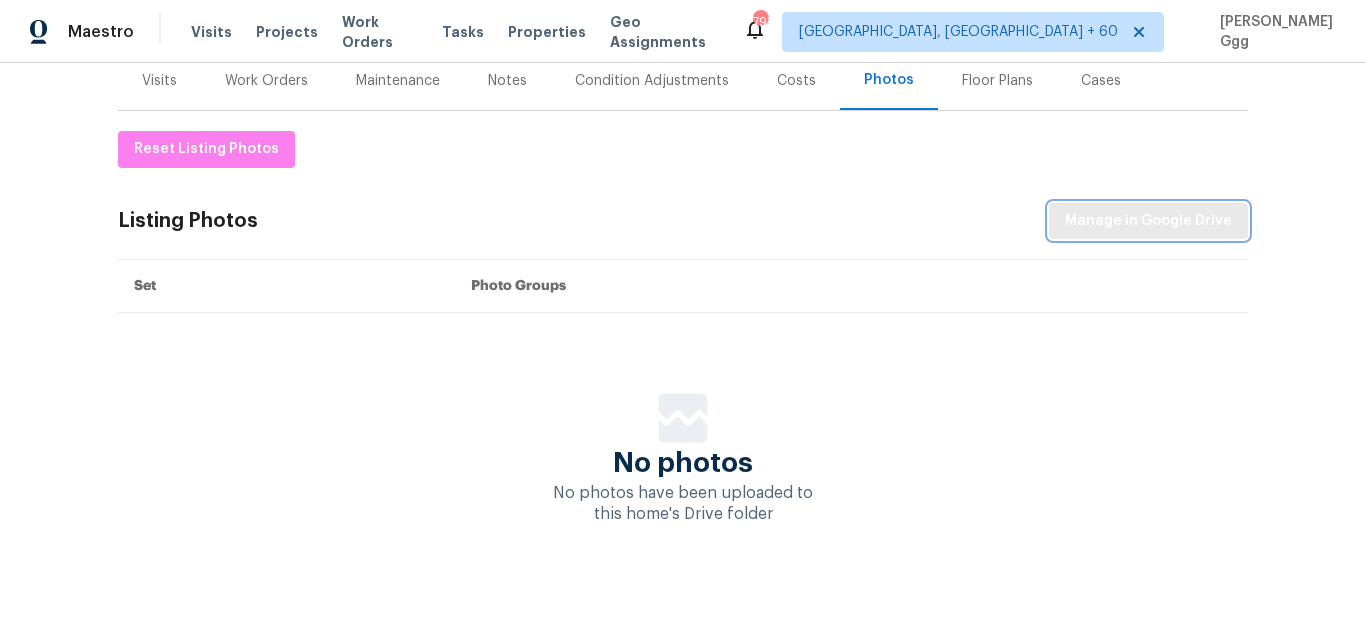 click on "Manage in Google Drive" at bounding box center (1148, 221) 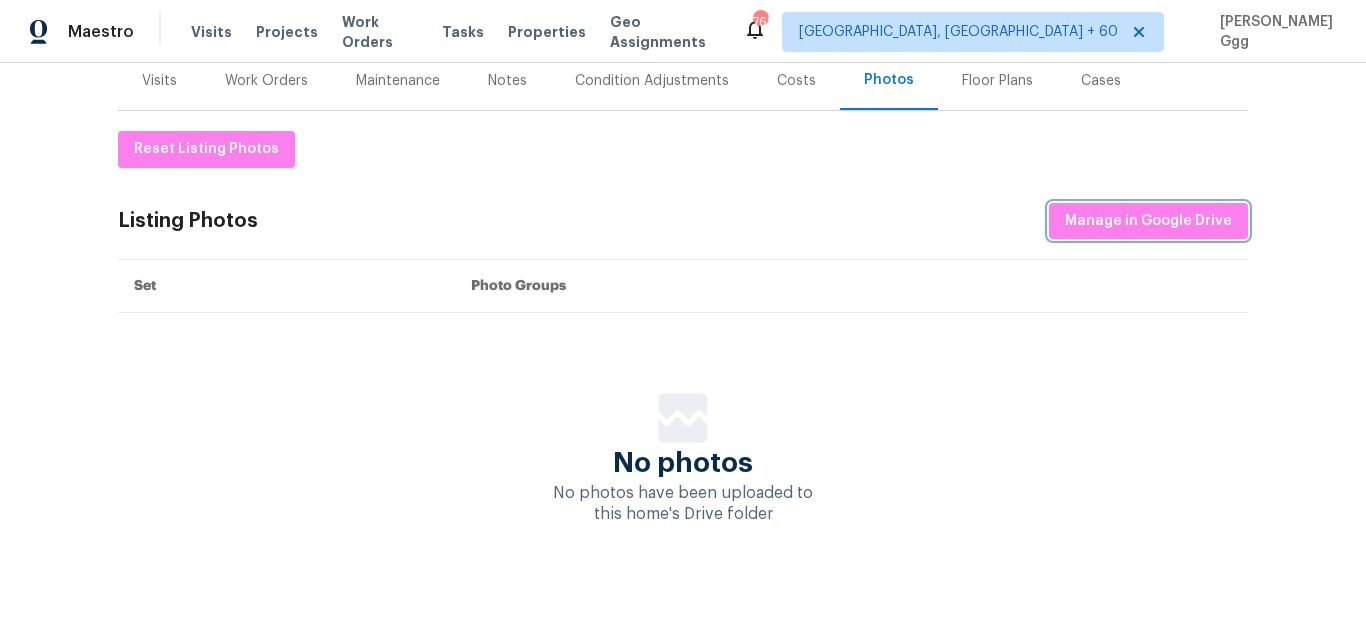 scroll, scrollTop: 0, scrollLeft: 0, axis: both 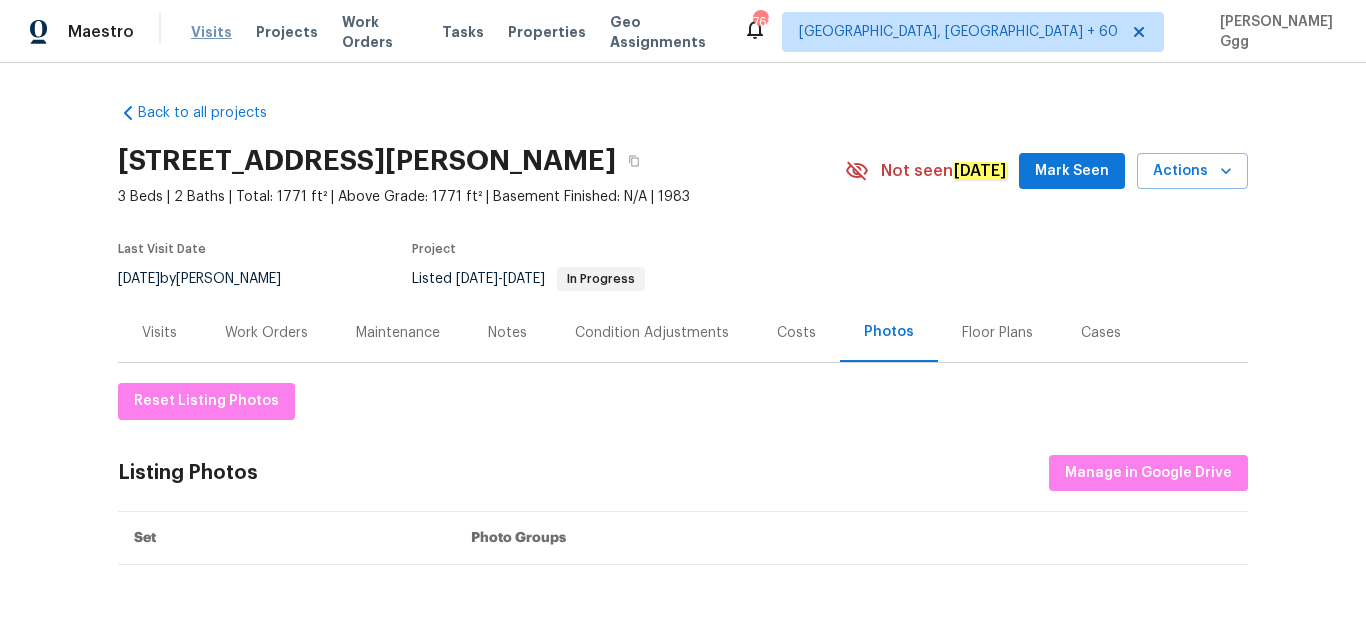 click on "Visits" at bounding box center [211, 32] 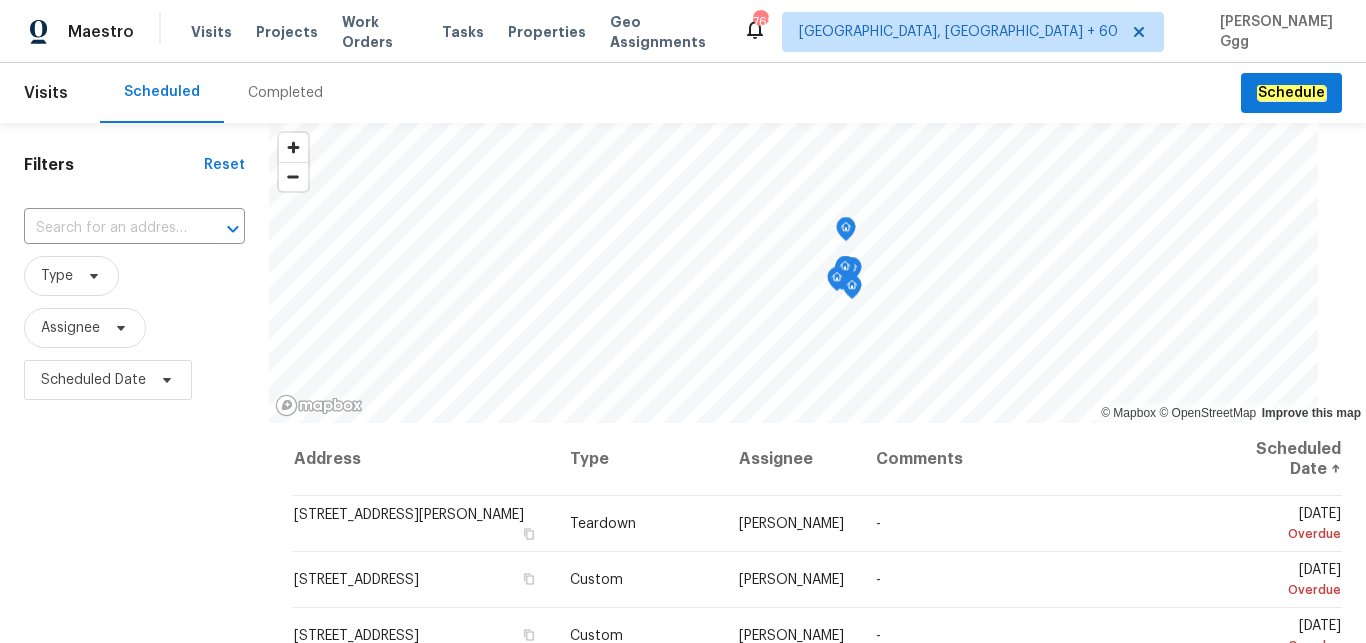 click on "Completed" at bounding box center (285, 93) 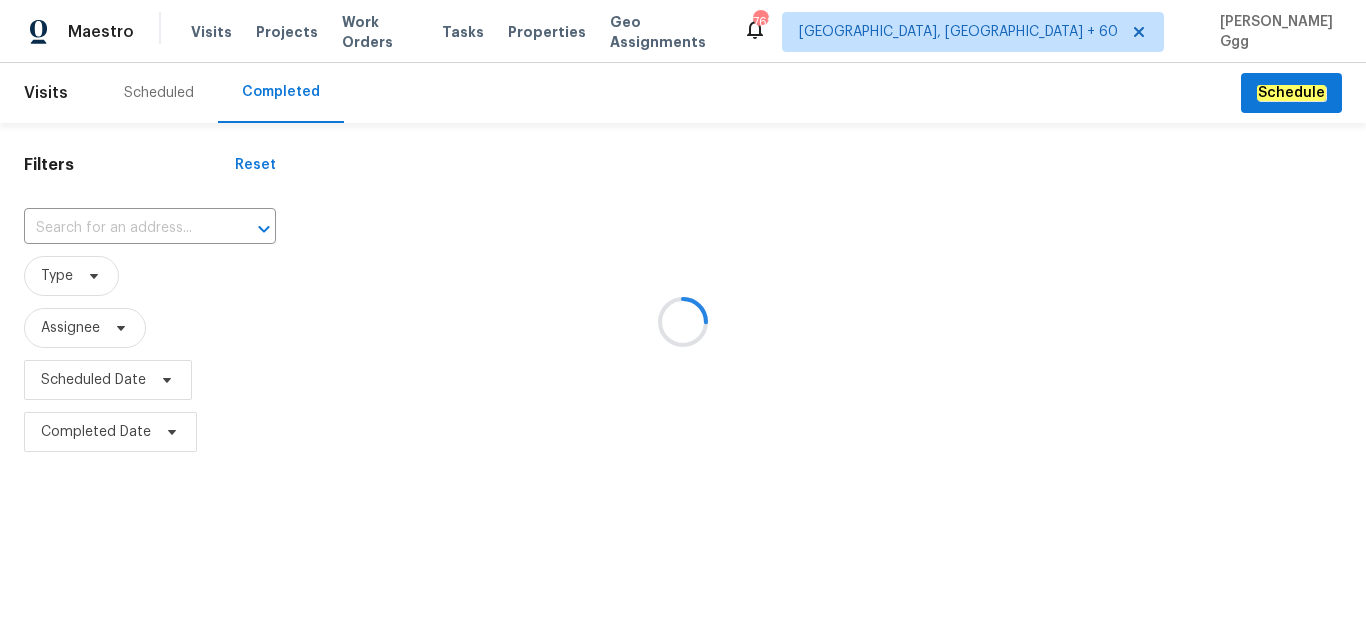 click at bounding box center [683, 321] 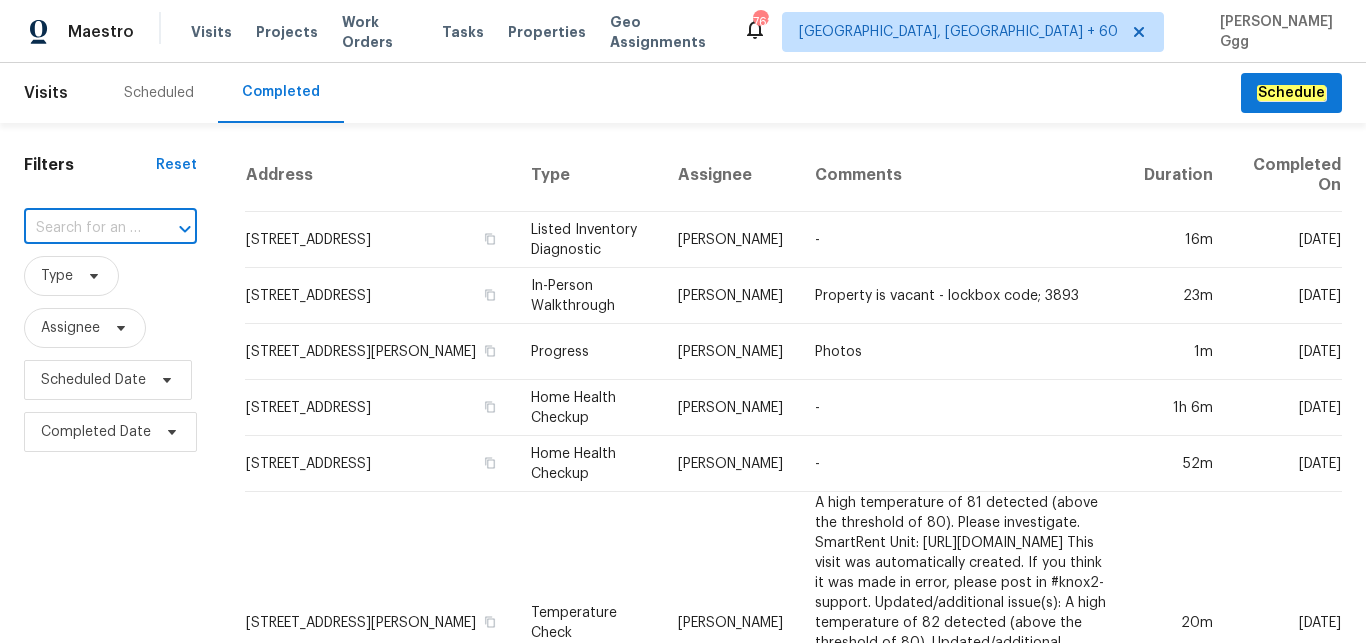 paste on "[STREET_ADDRESS]" 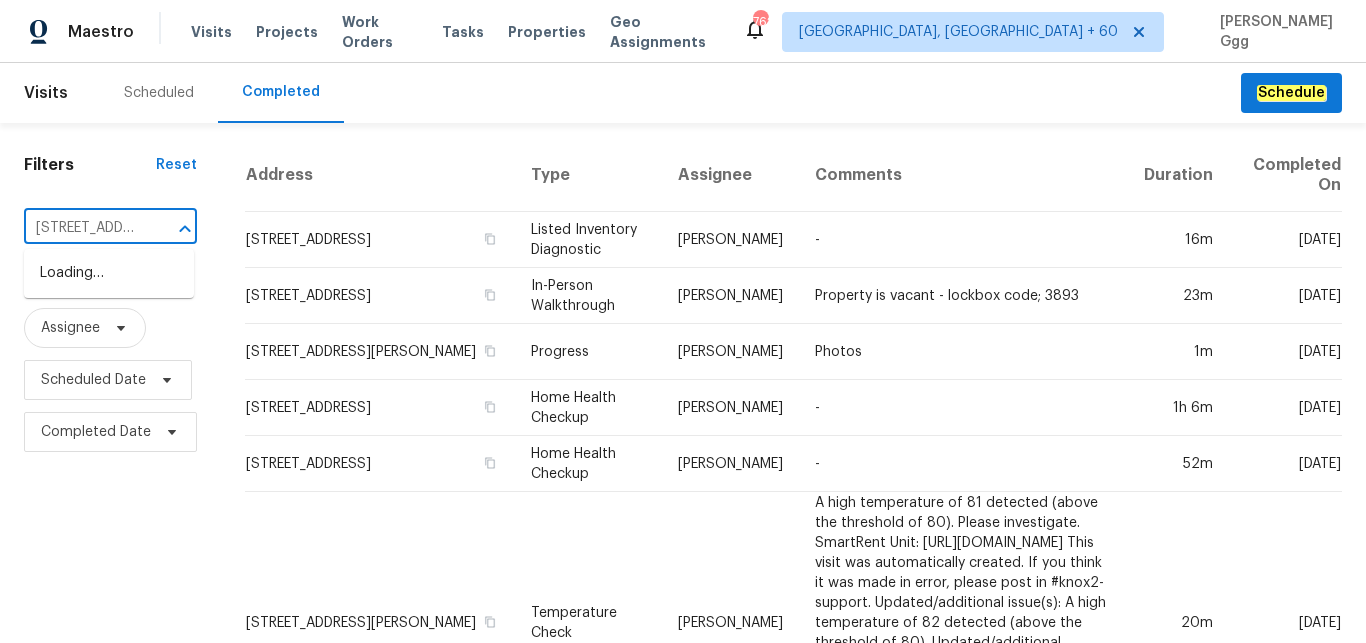 scroll, scrollTop: 0, scrollLeft: 184, axis: horizontal 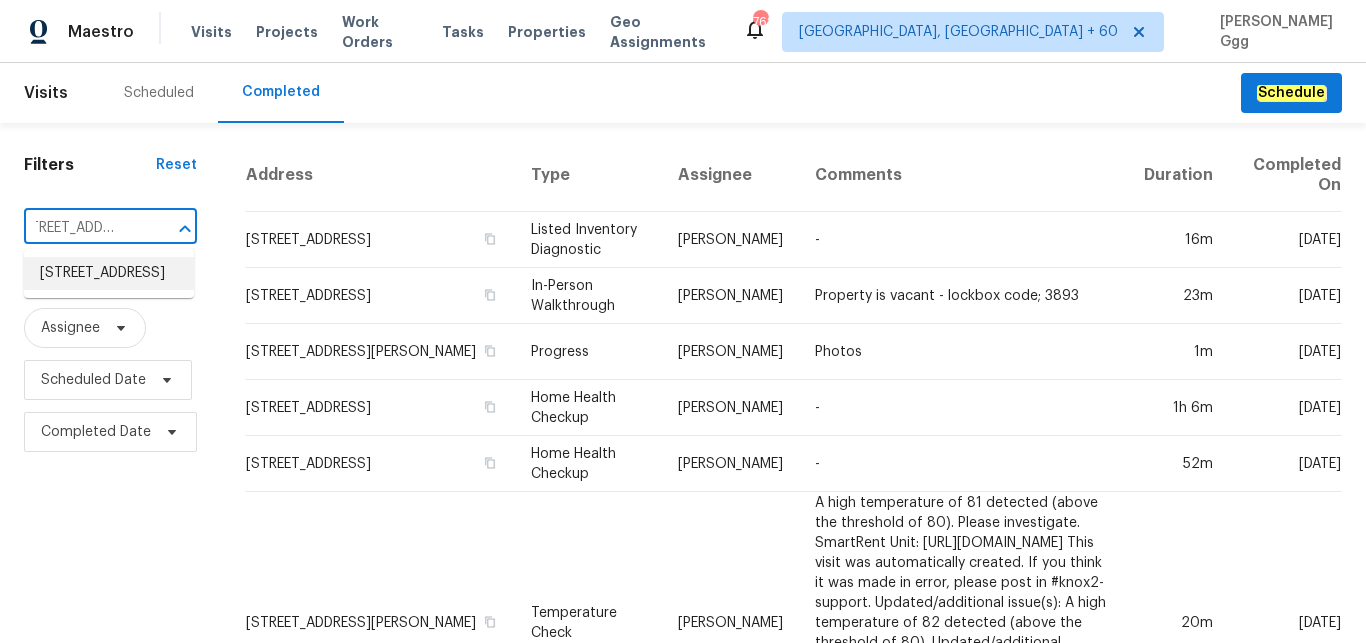 click on "[STREET_ADDRESS]" at bounding box center (109, 273) 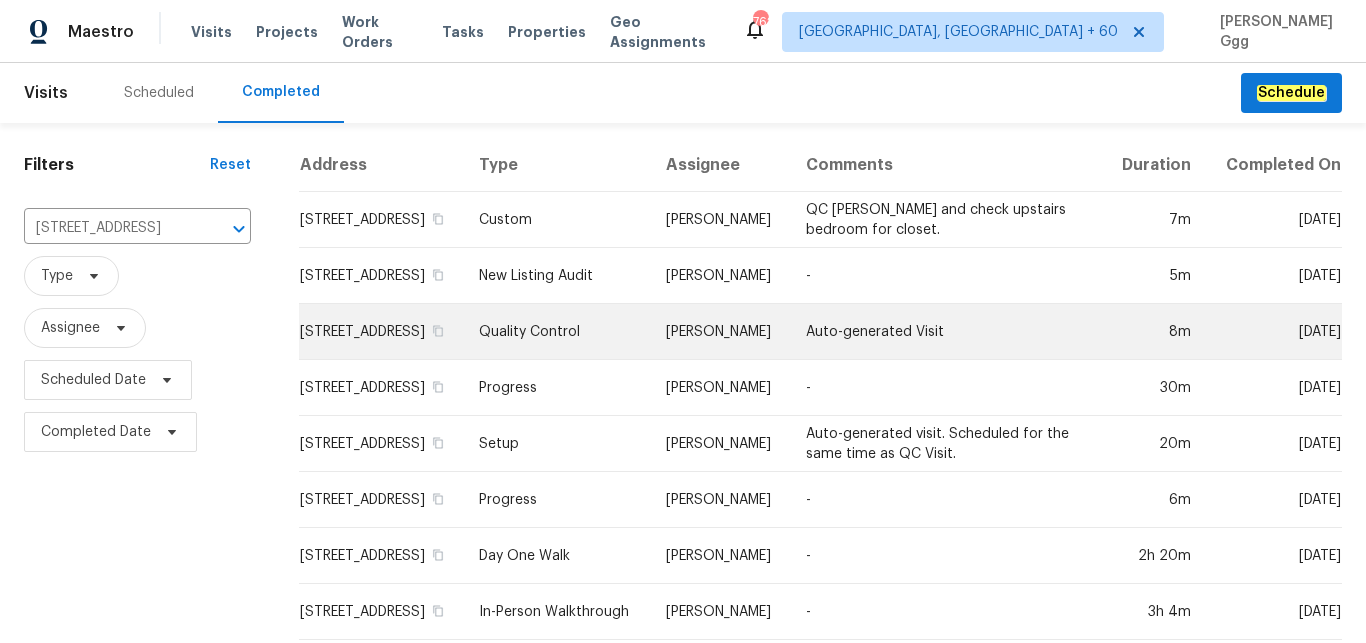 scroll, scrollTop: 84, scrollLeft: 0, axis: vertical 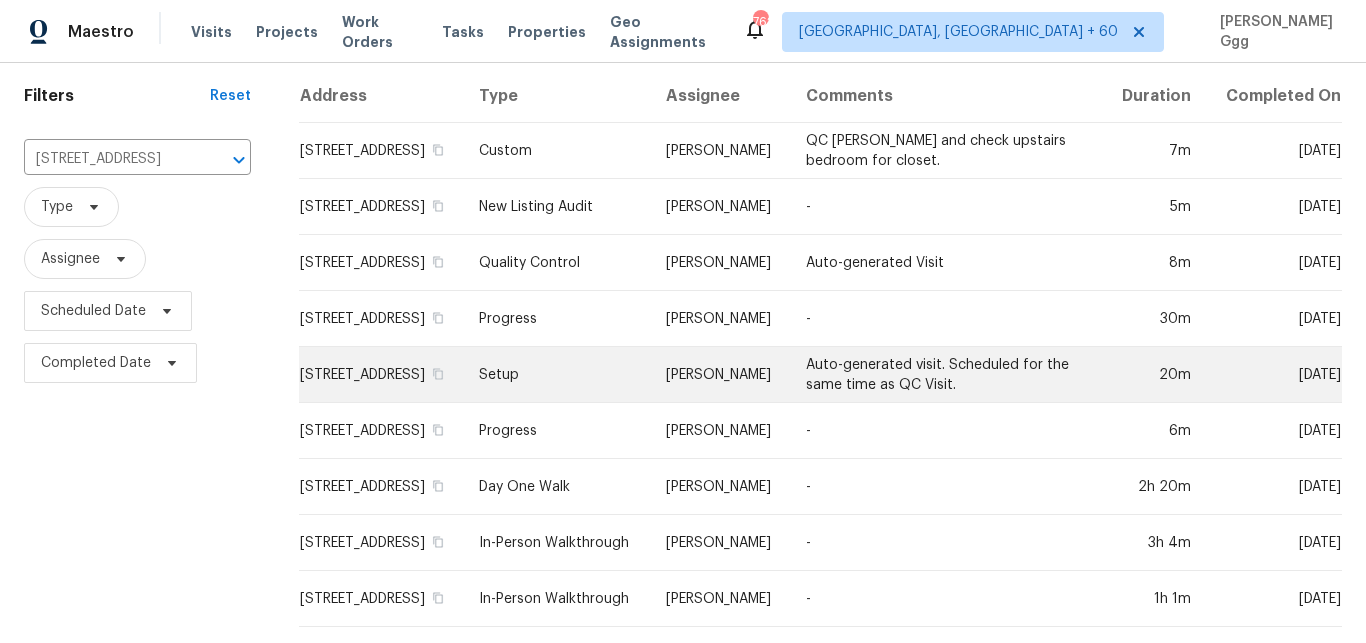 click on "Setup" at bounding box center (556, 375) 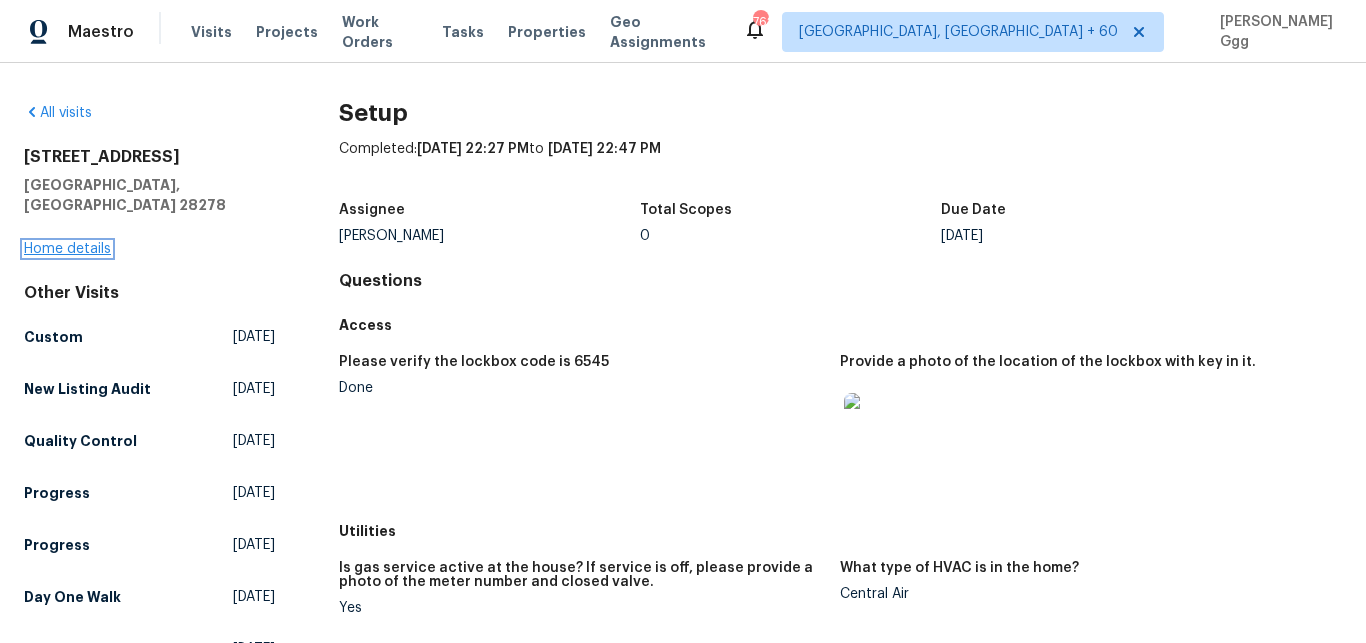 click on "Home details" at bounding box center (67, 249) 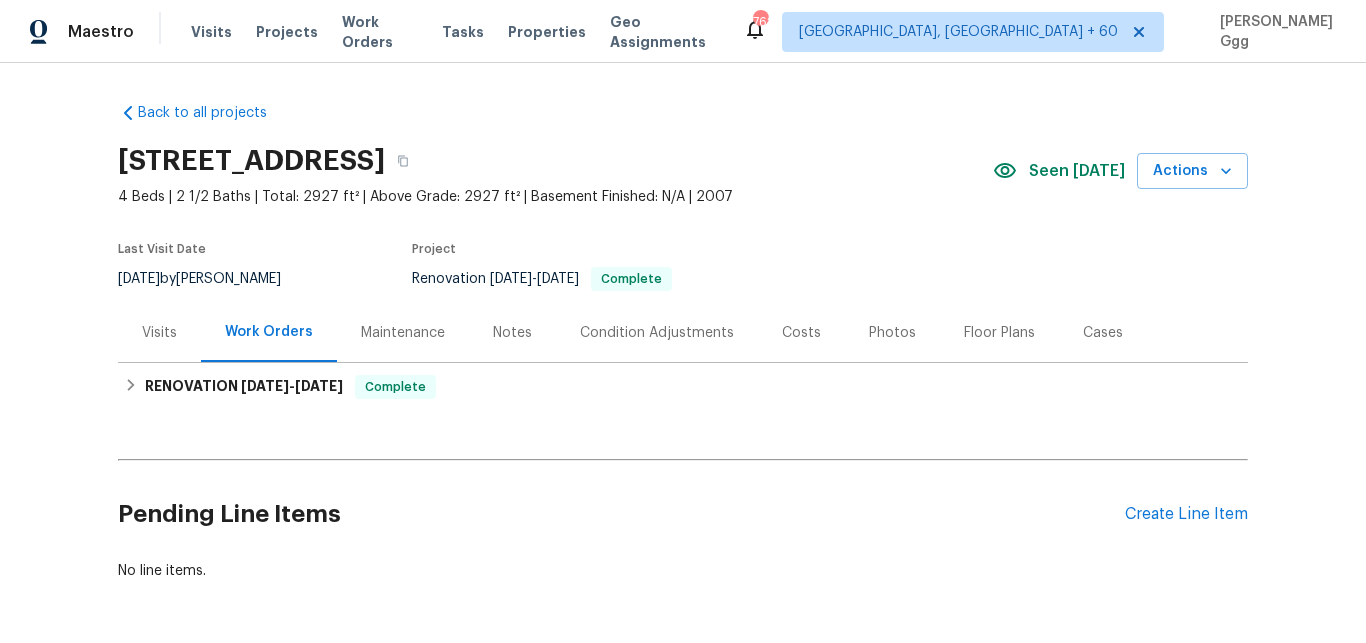 click on "Photos" at bounding box center [892, 333] 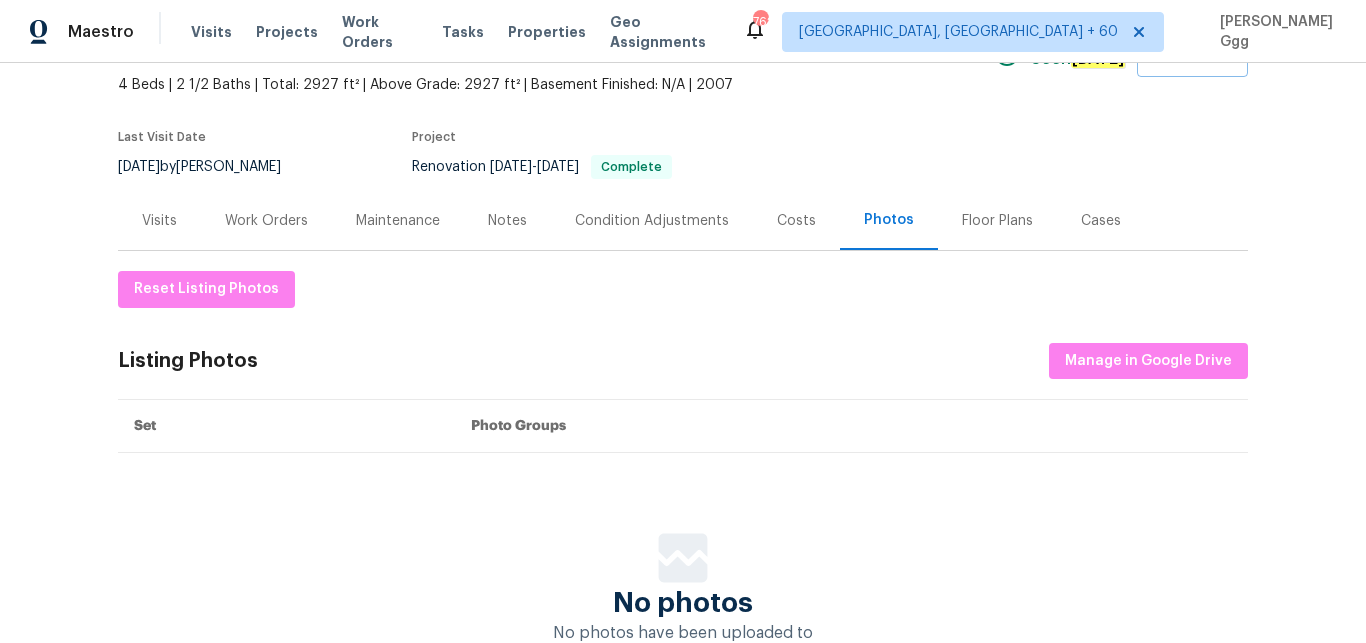 scroll, scrollTop: 252, scrollLeft: 0, axis: vertical 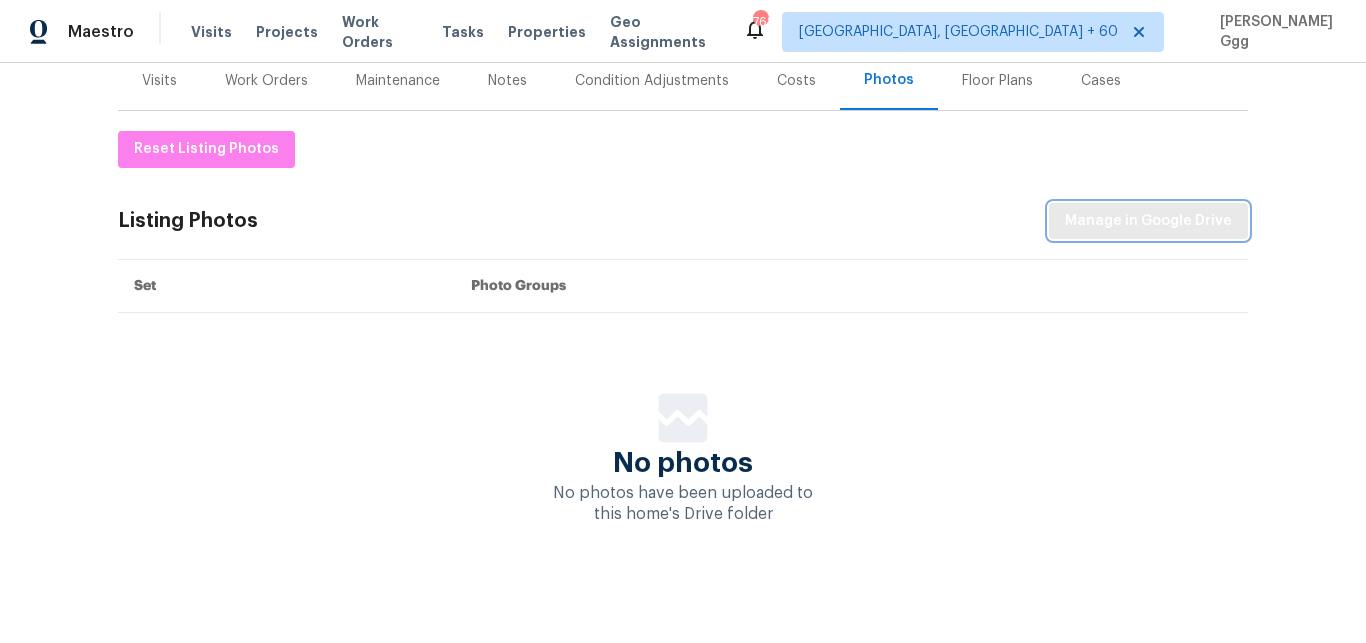 click on "Manage in Google Drive" at bounding box center [1148, 221] 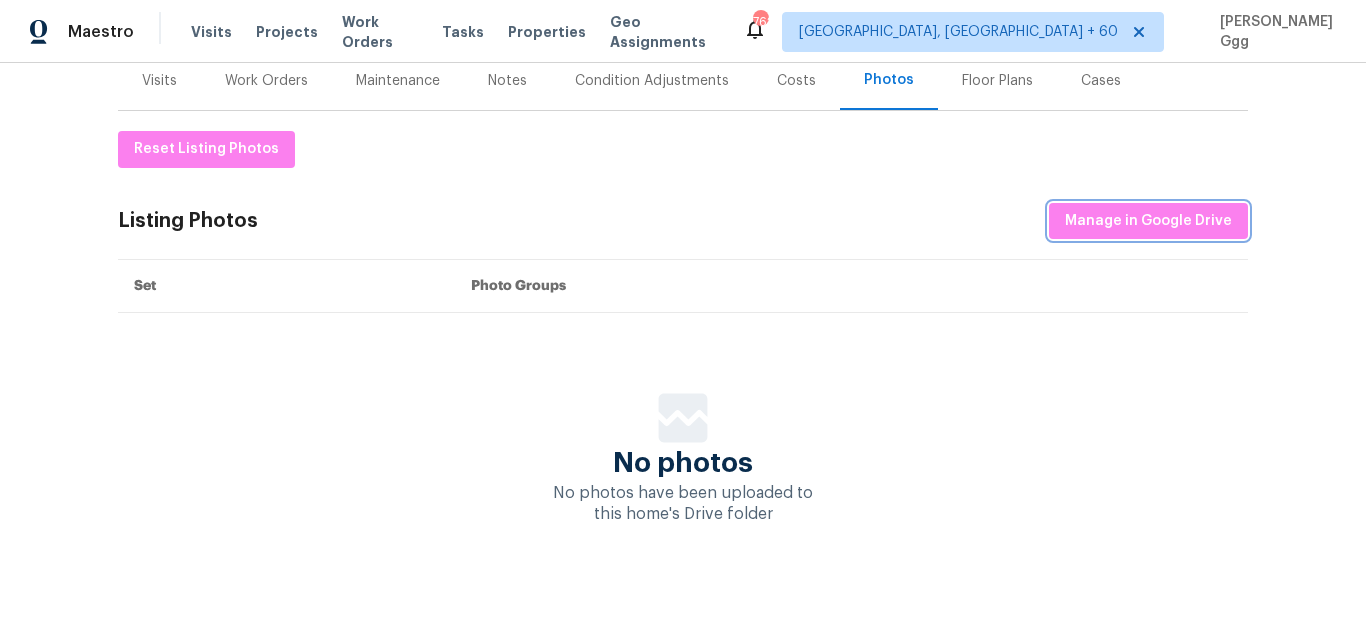 scroll, scrollTop: 0, scrollLeft: 0, axis: both 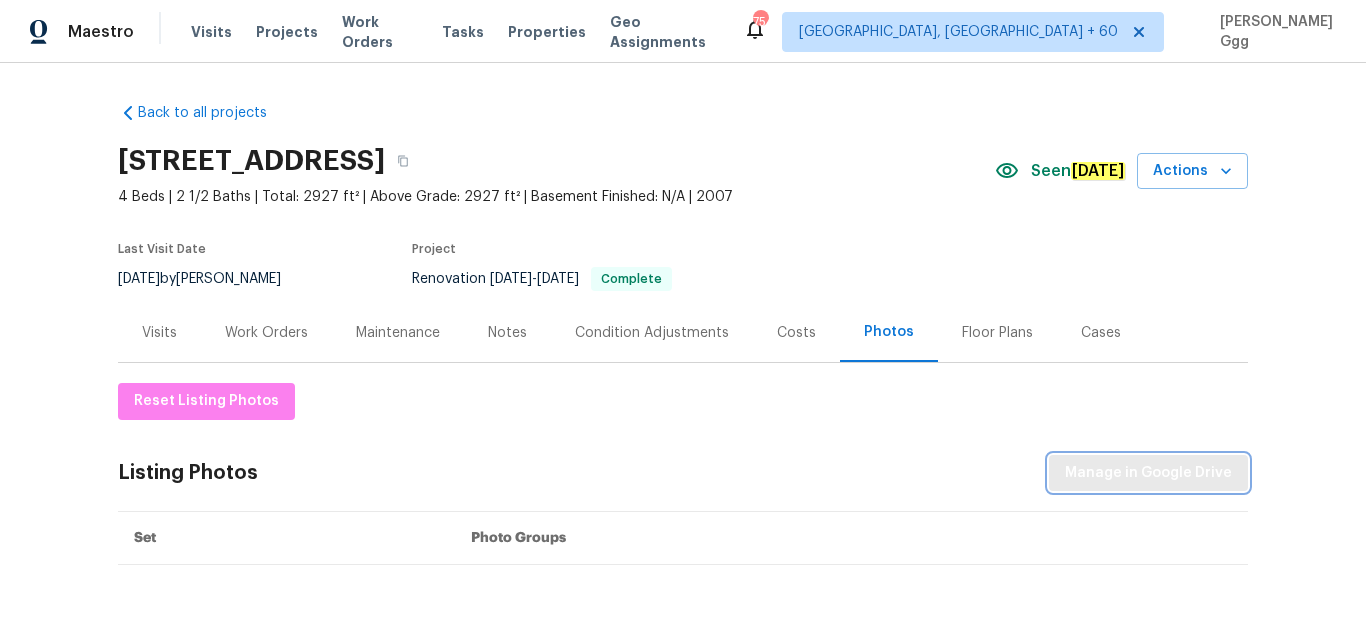 click on "Manage in Google Drive" at bounding box center [1148, 473] 